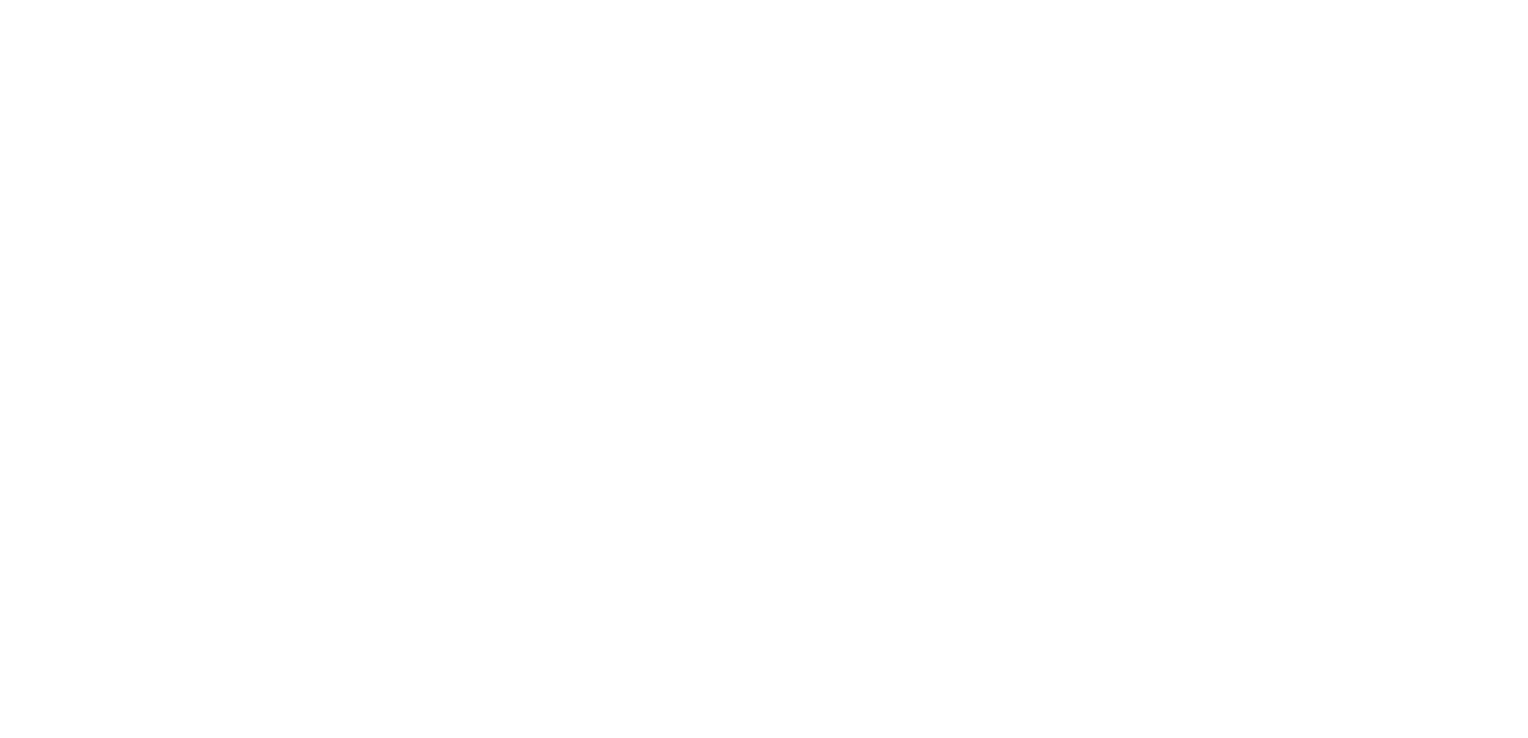scroll, scrollTop: 0, scrollLeft: 0, axis: both 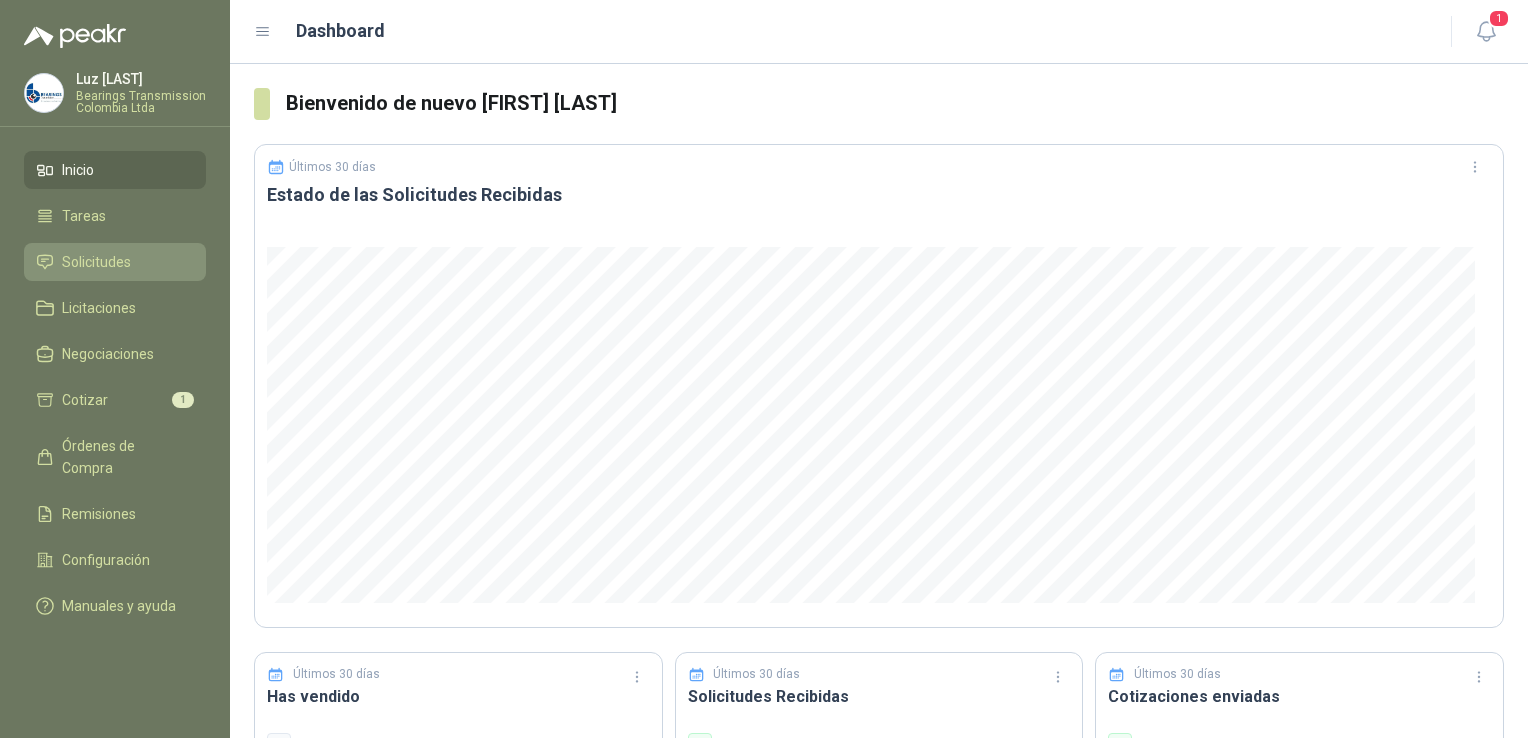 click on "Solicitudes" at bounding box center (96, 262) 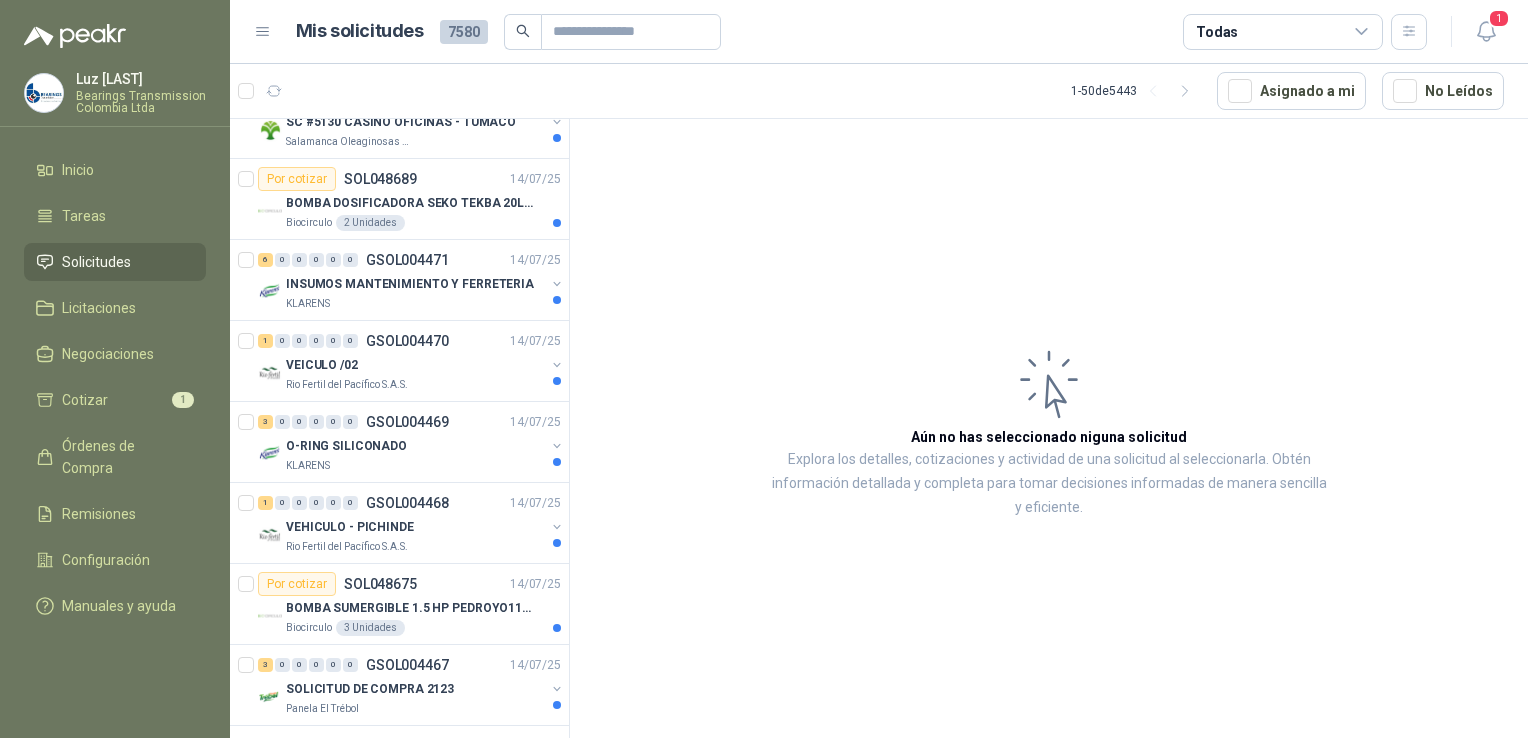 scroll, scrollTop: 1000, scrollLeft: 0, axis: vertical 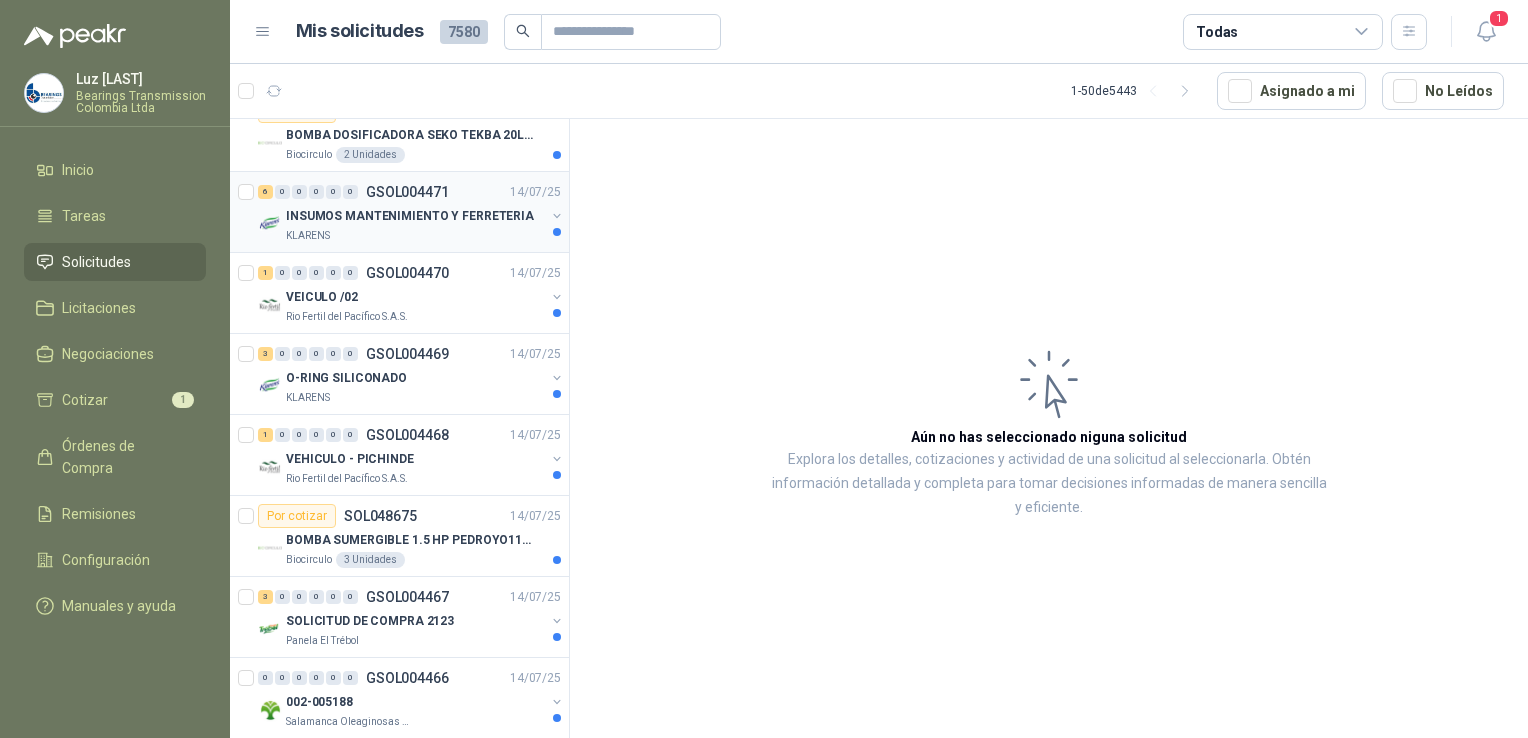 click on "[NUMBER]   [NUMBER]   [NUMBER]   [NUMBER]   [NUMBER]   [NUMBER]   GSOL004471 [DATE]" at bounding box center [411, 192] 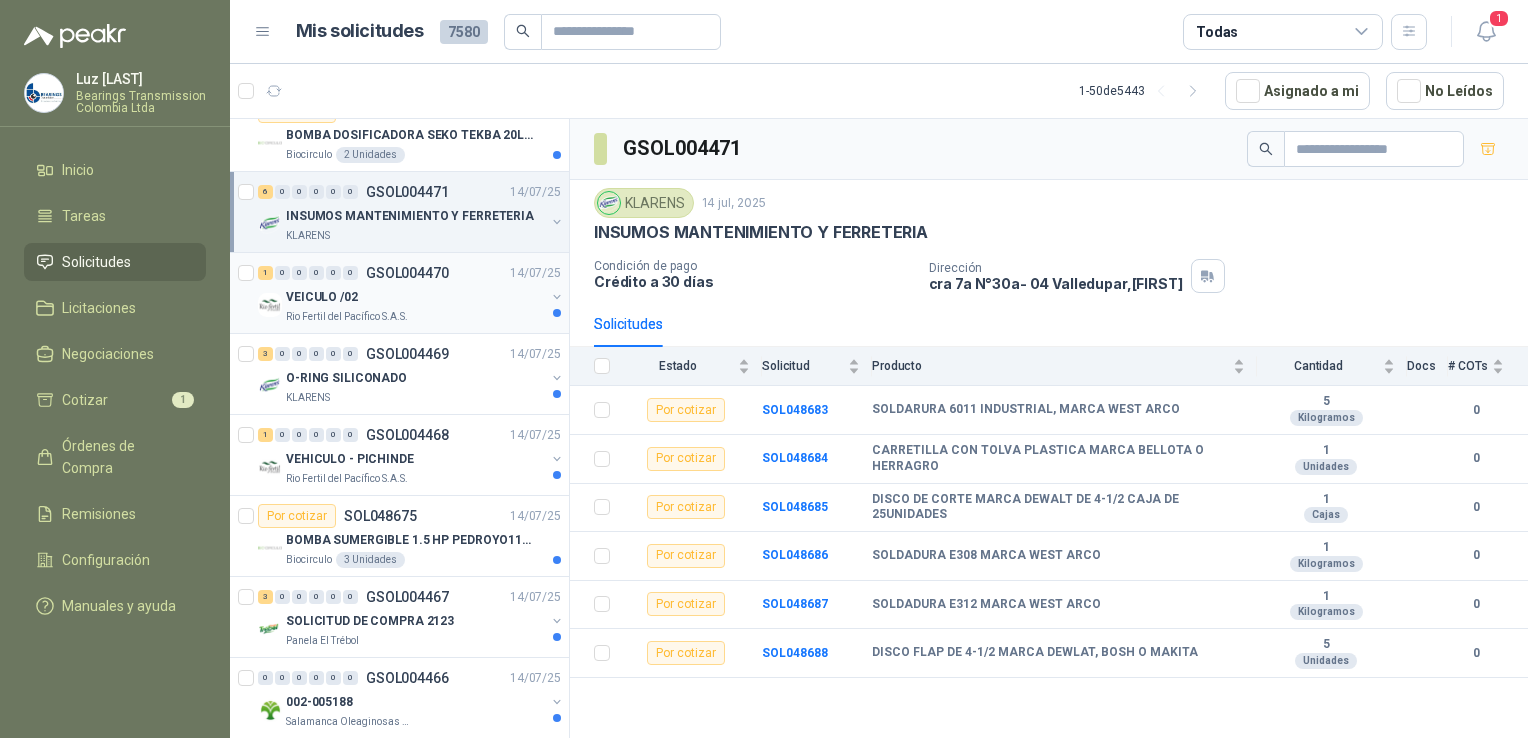 click on "VEICULO /02" at bounding box center [415, 297] 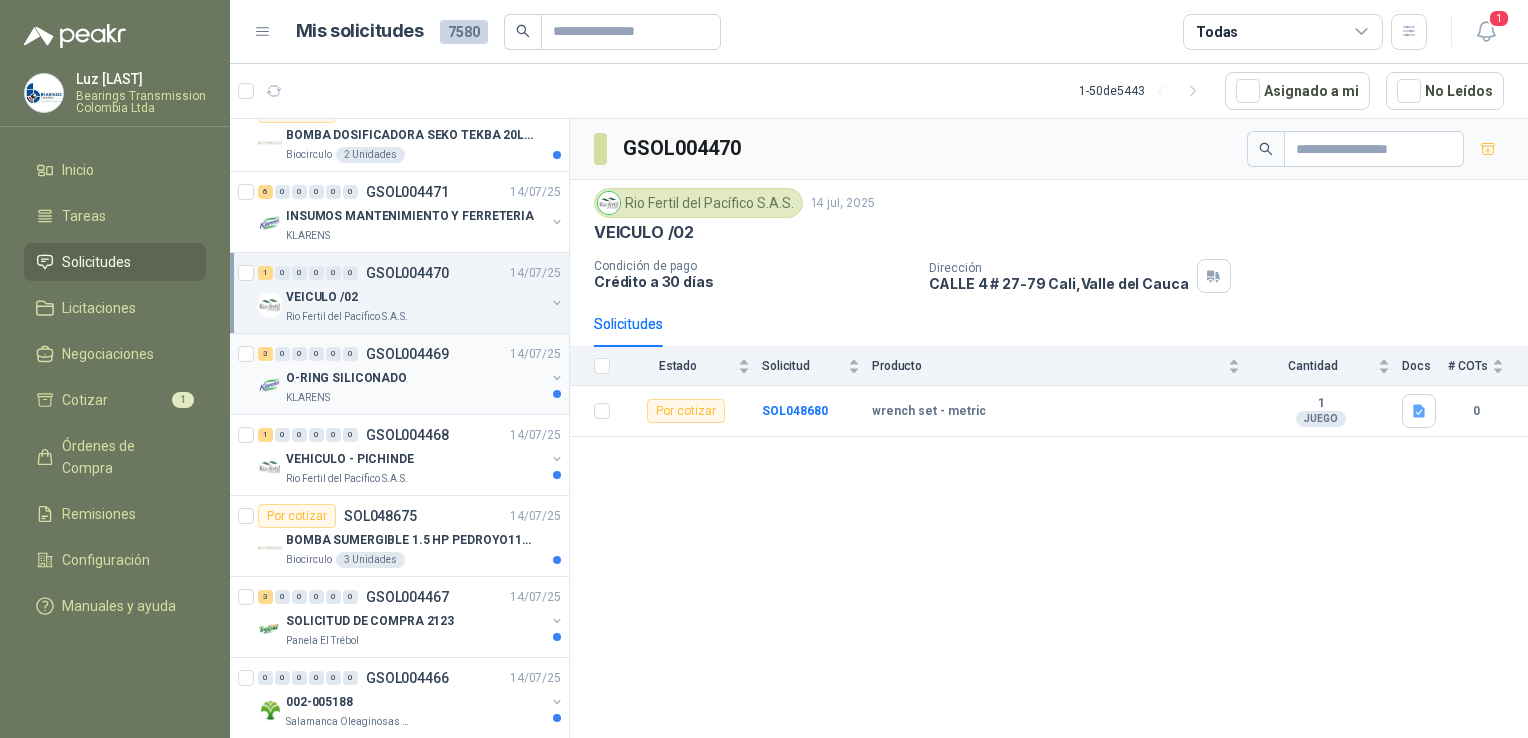 click on "KLARENS" at bounding box center [415, 398] 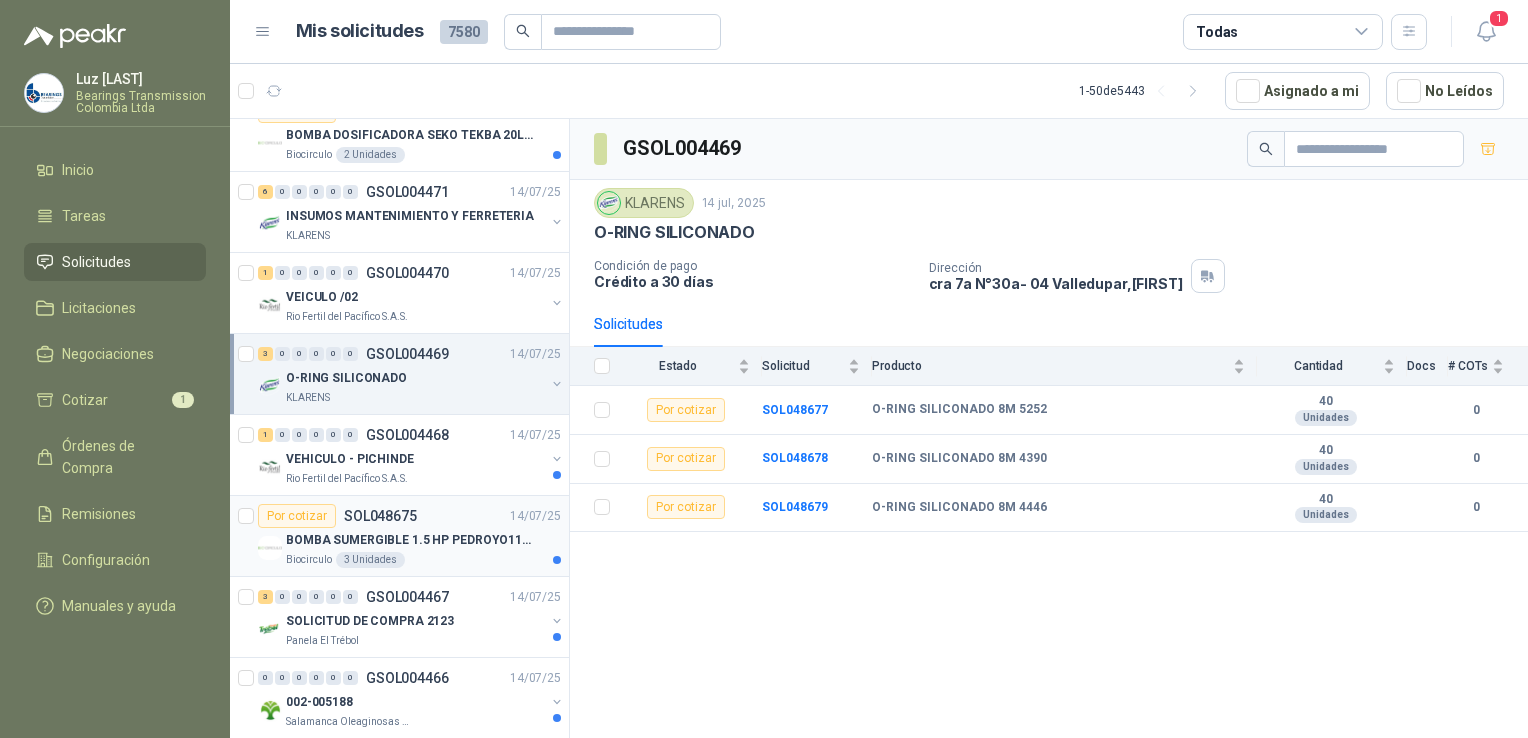 click on "SOL048675" at bounding box center (380, 516) 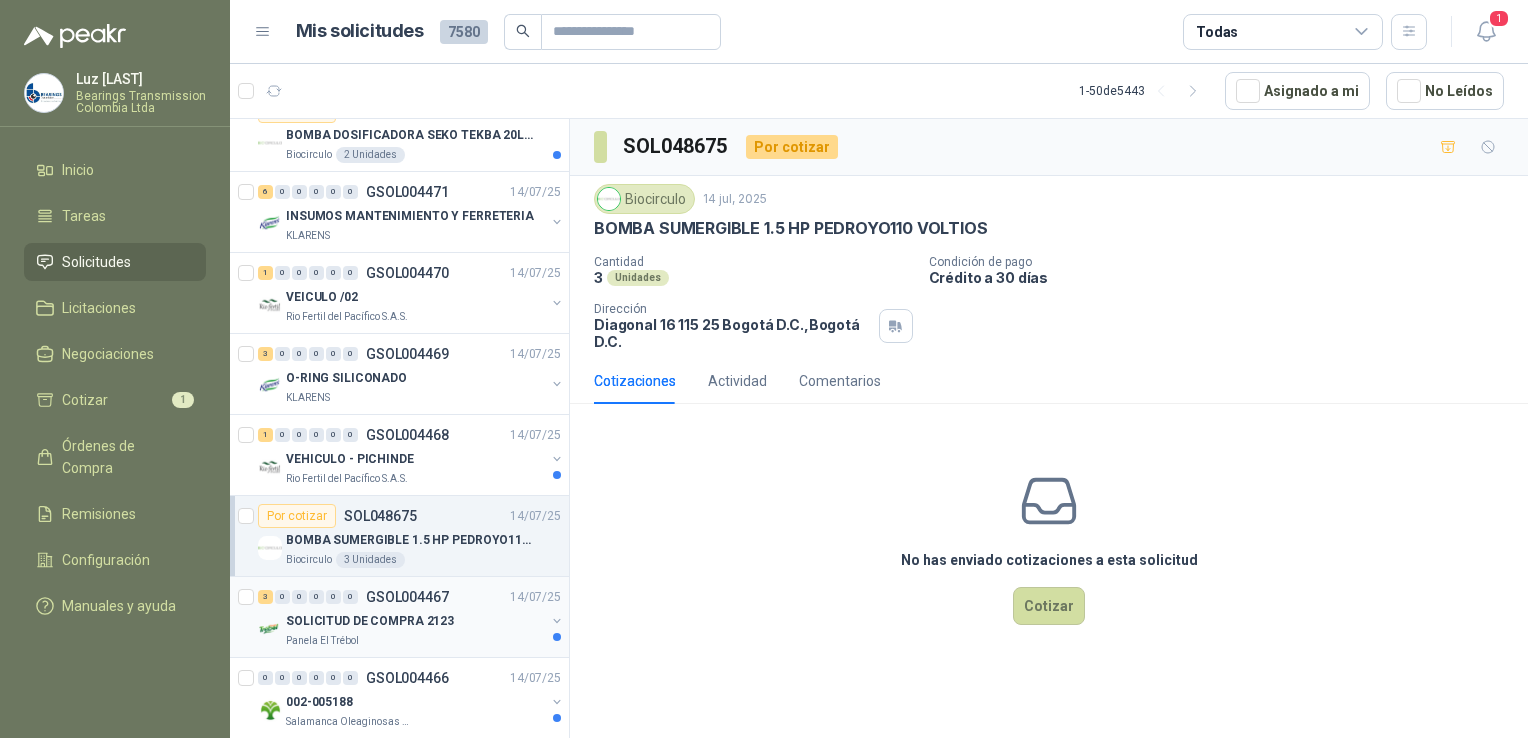 click on "SOLICITUD DE COMPRA 2123" at bounding box center [415, 621] 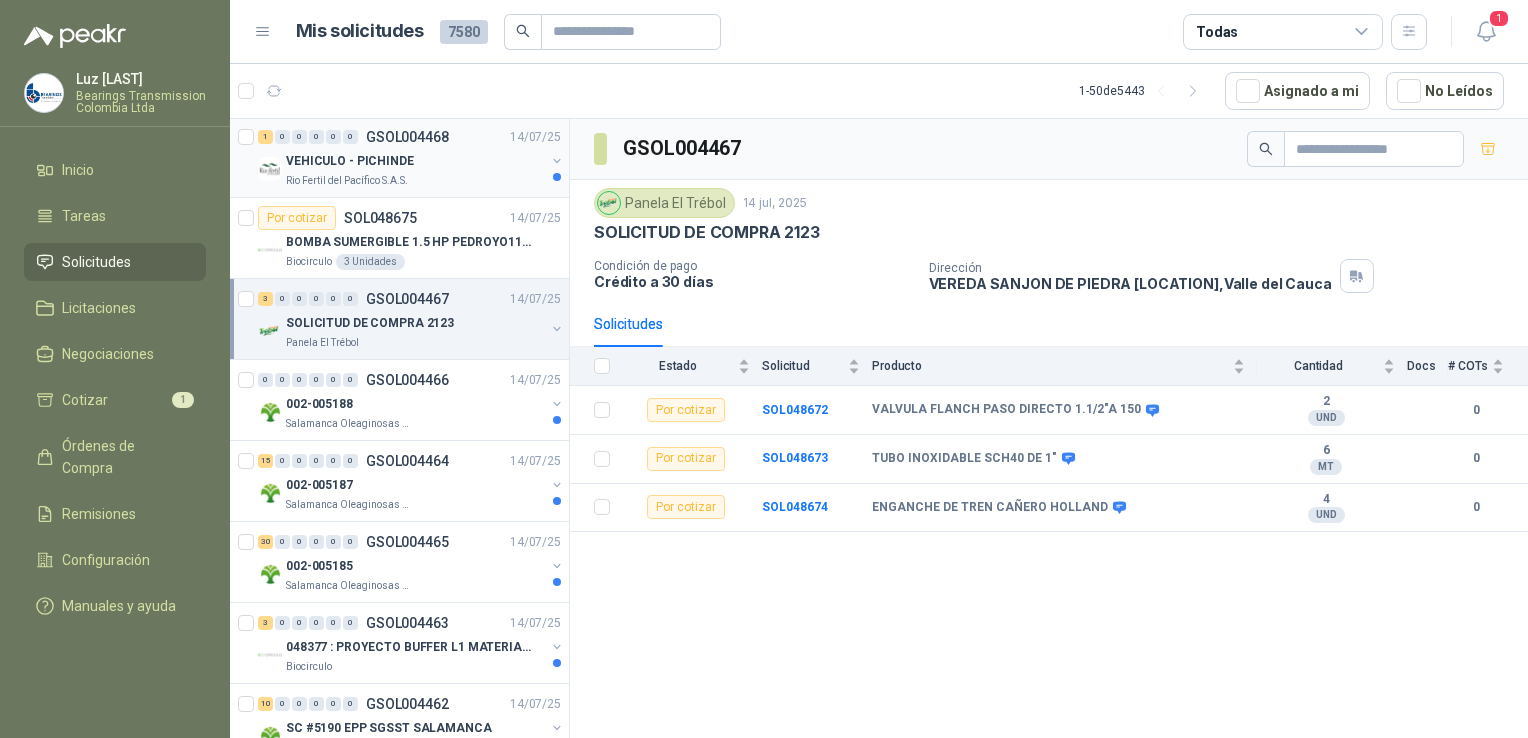 scroll, scrollTop: 1300, scrollLeft: 0, axis: vertical 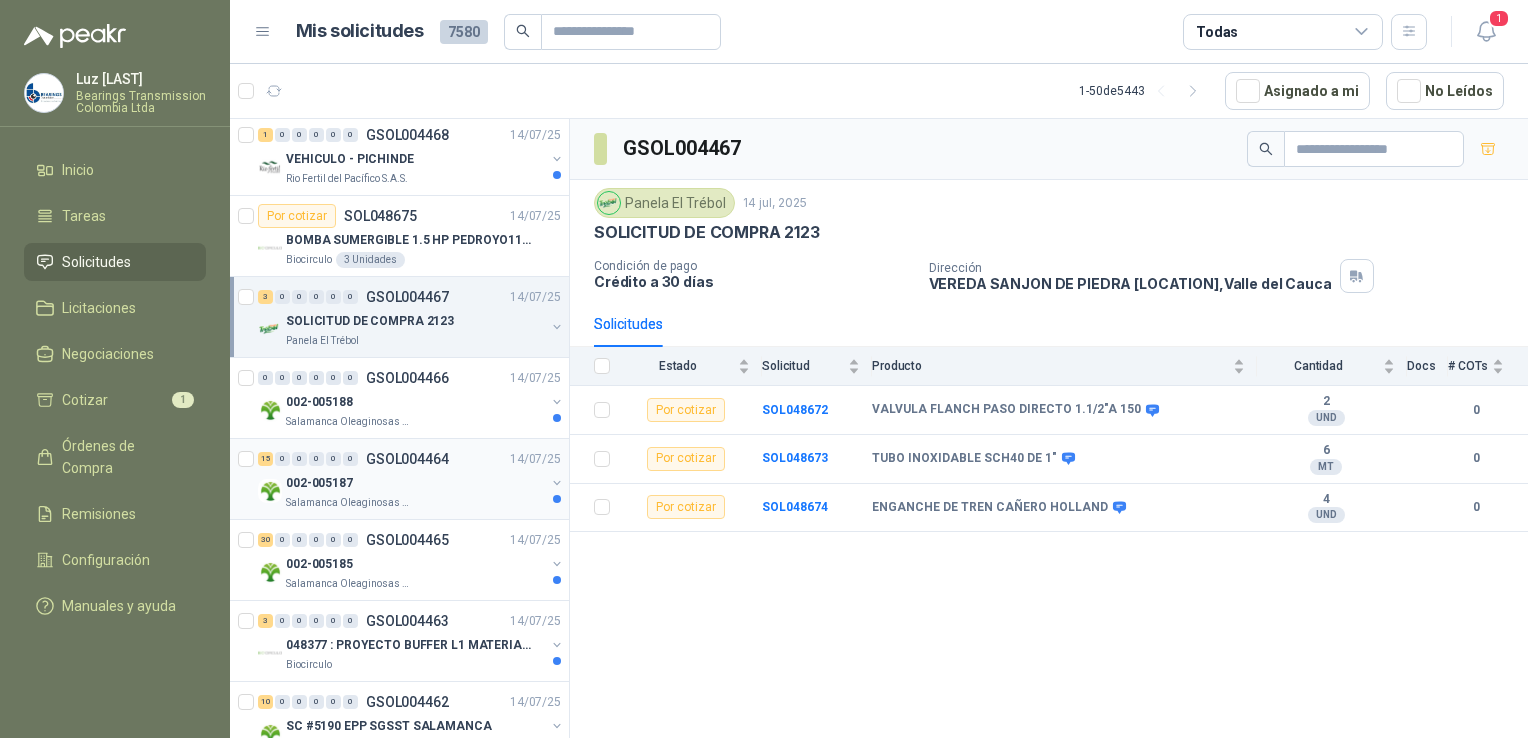 drag, startPoint x: 415, startPoint y: 422, endPoint x: 427, endPoint y: 472, distance: 51.41984 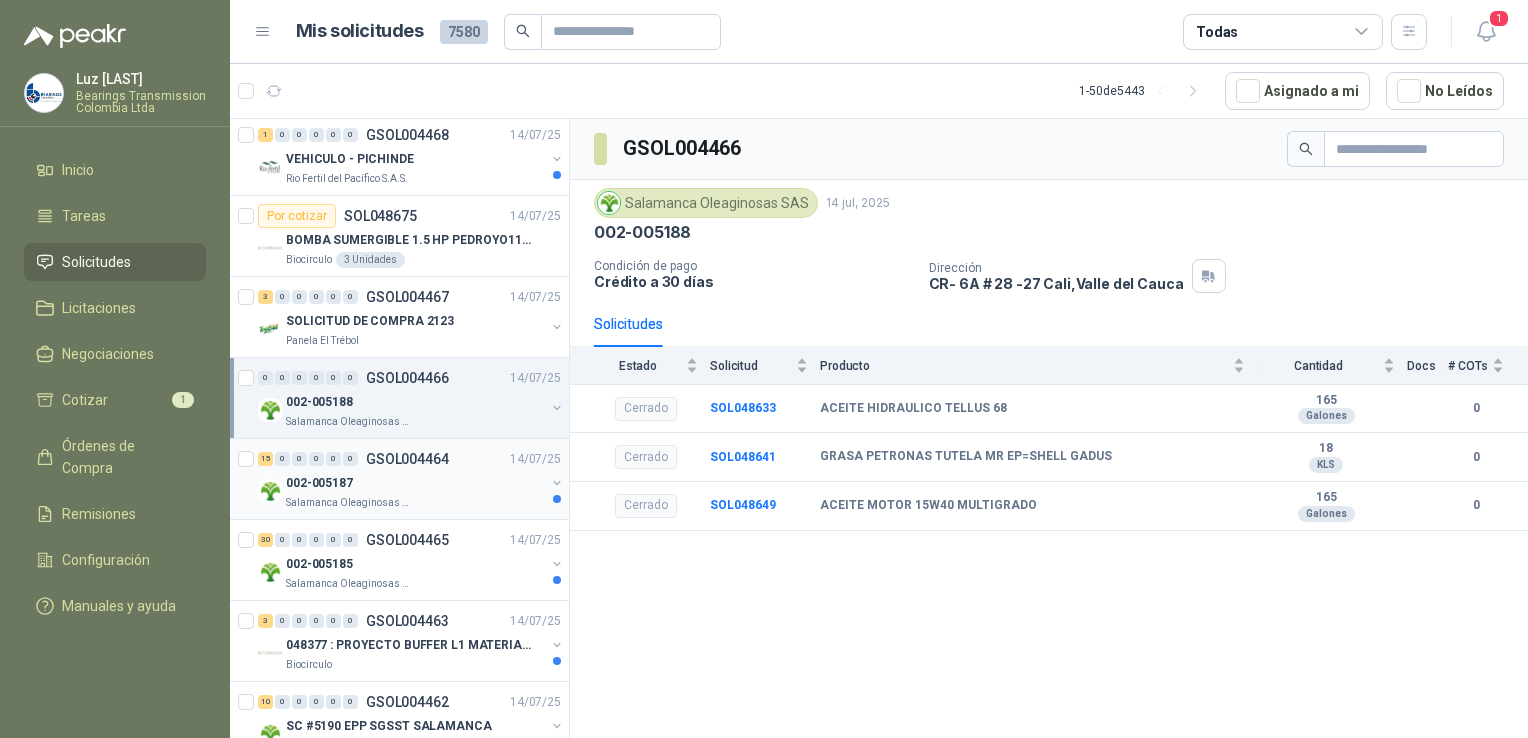 click on "002-005187" at bounding box center [415, 483] 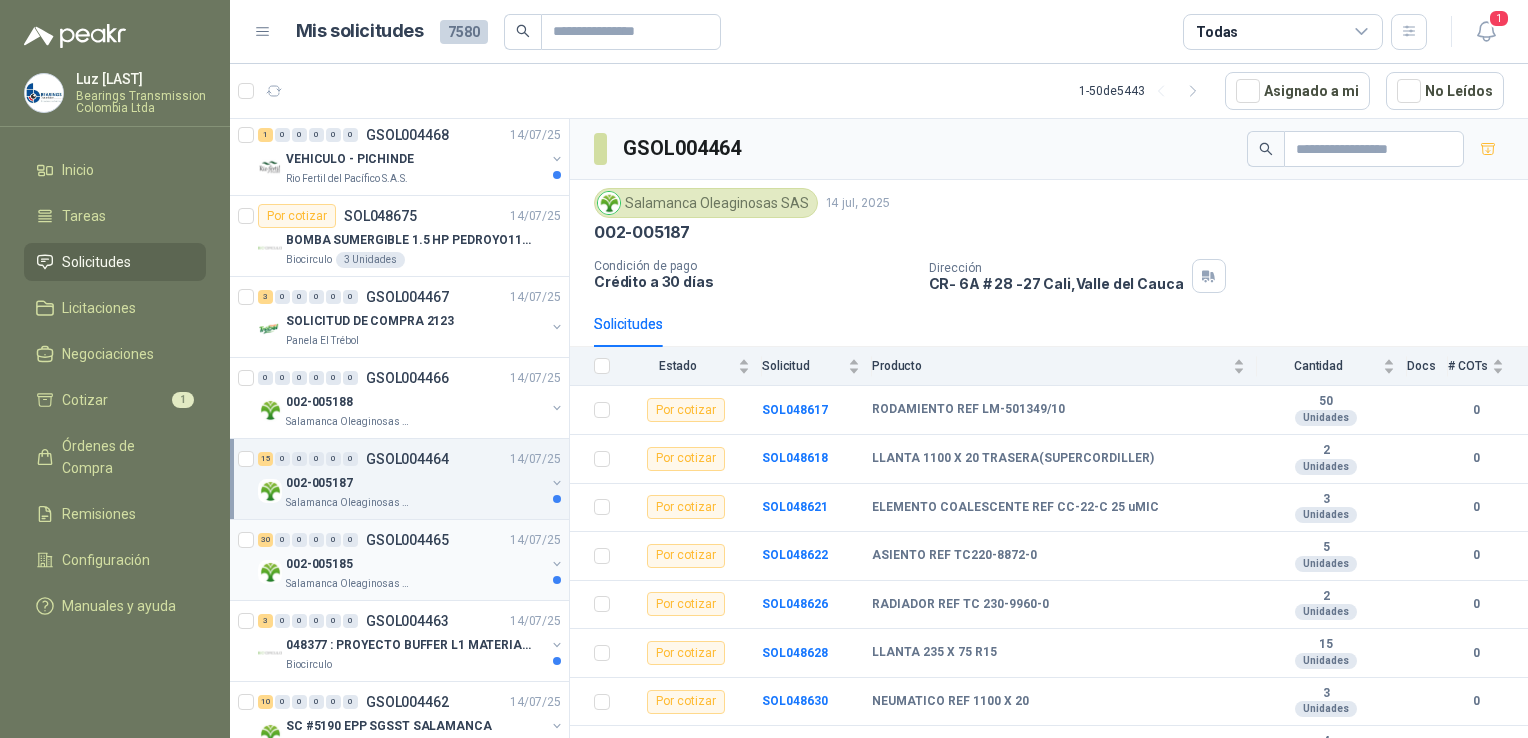 click on "002-005185" at bounding box center (415, 564) 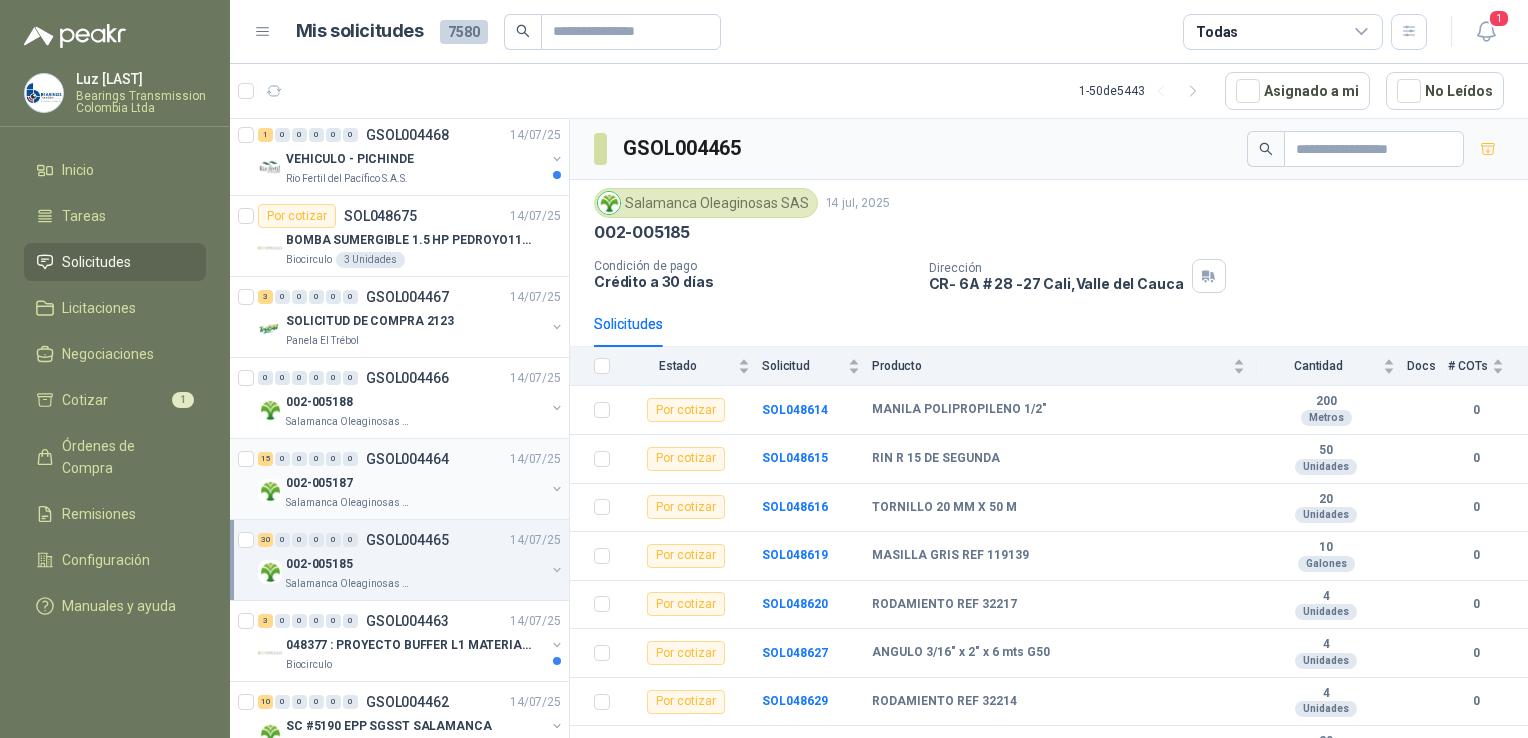 click on "Salamanca Oleaginosas SAS" at bounding box center (415, 503) 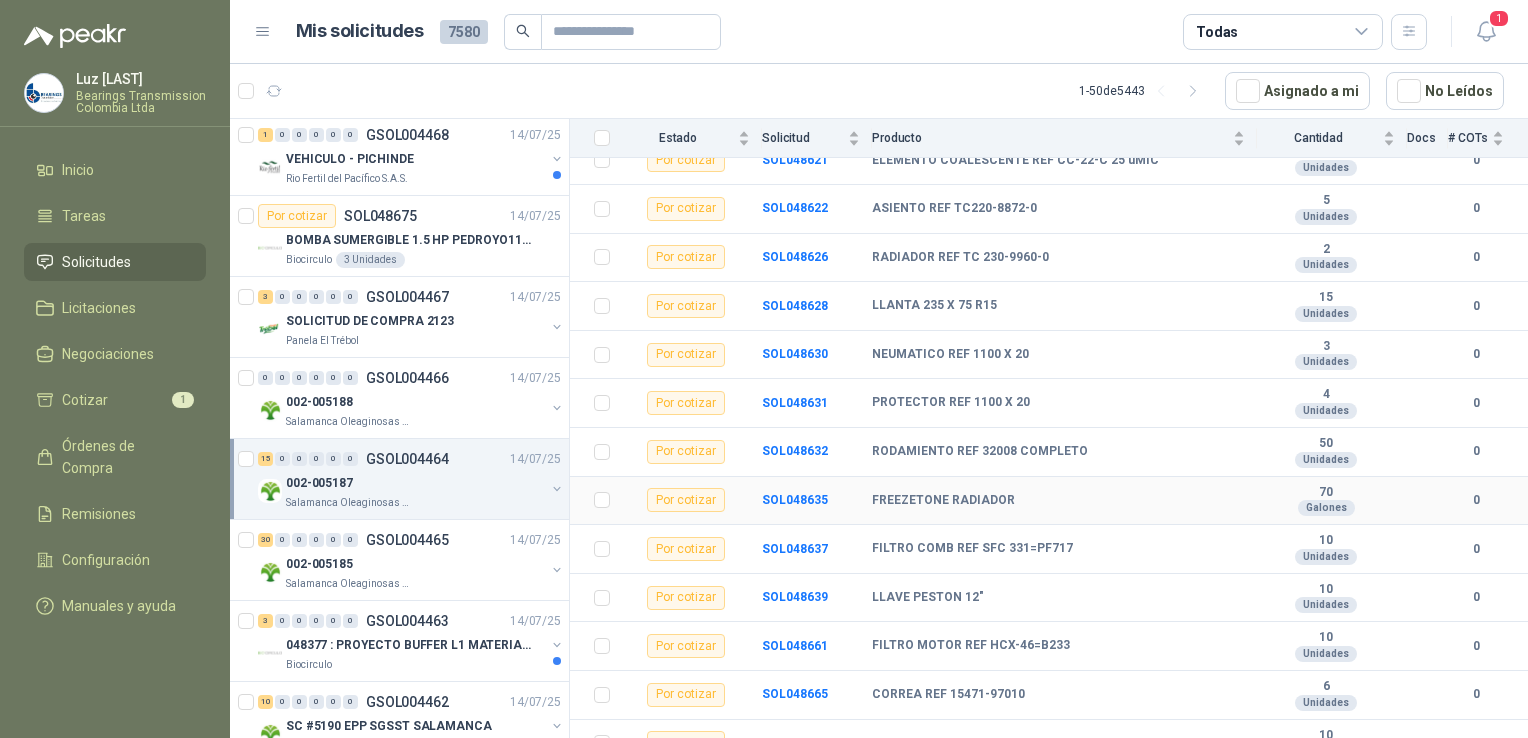 scroll, scrollTop: 368, scrollLeft: 0, axis: vertical 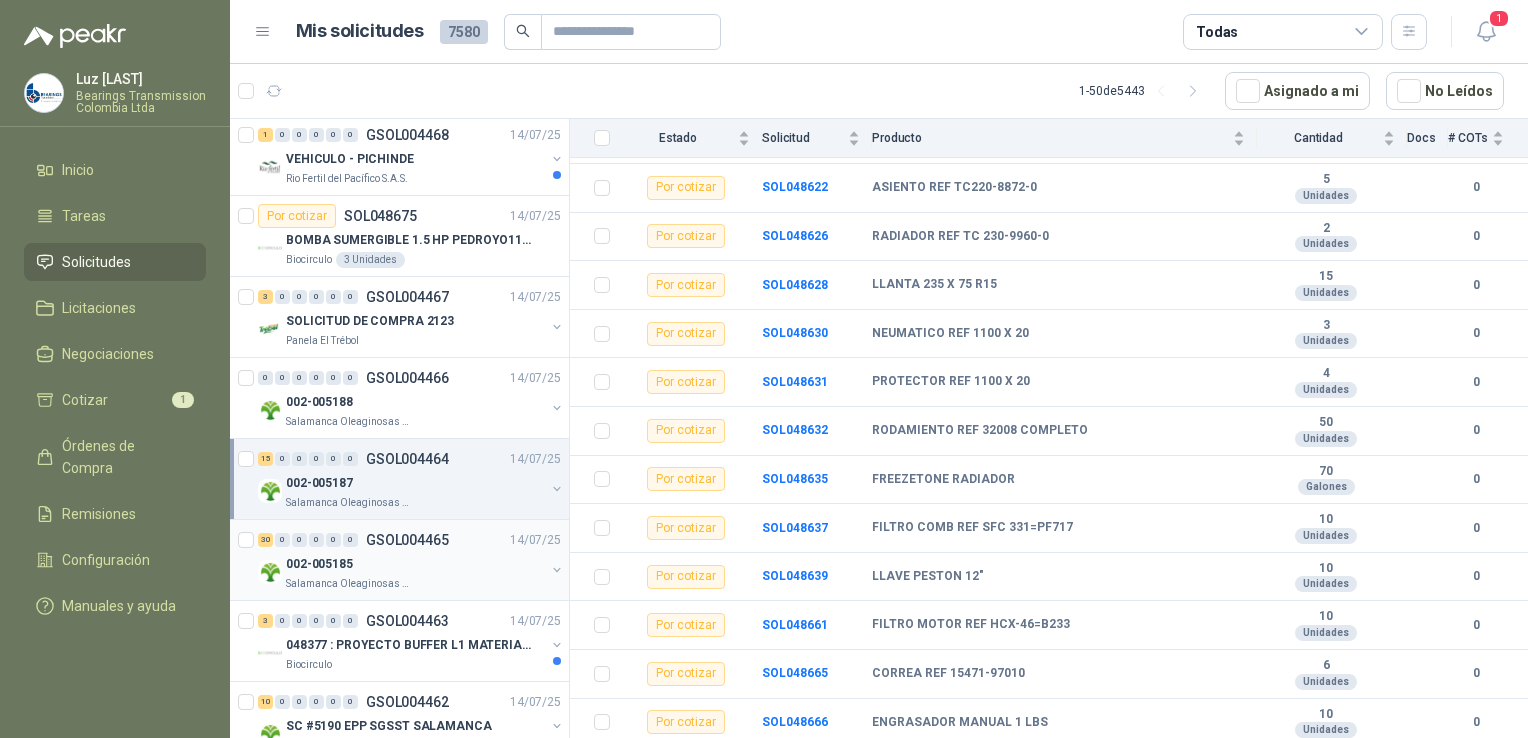 click on "002-005185" at bounding box center (415, 564) 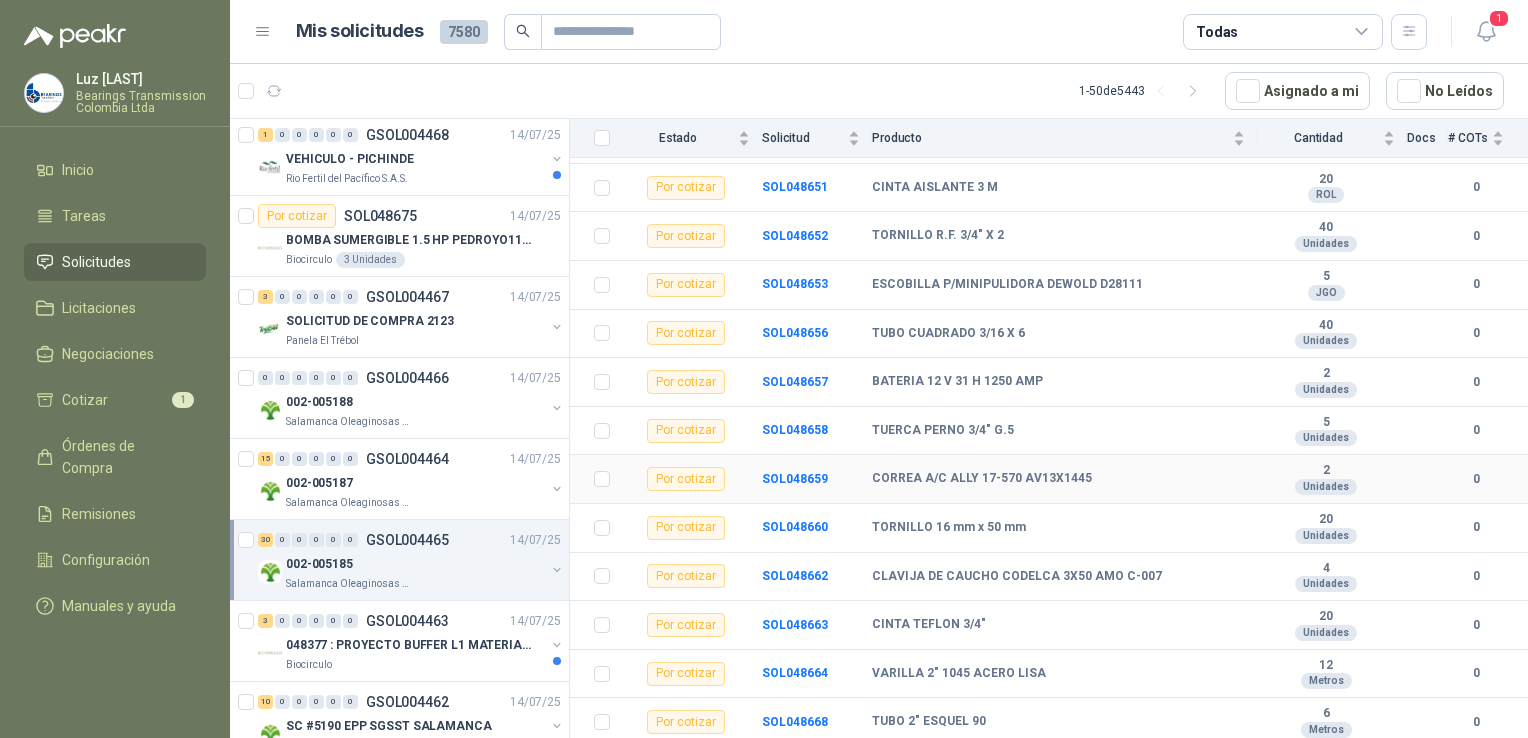 scroll, scrollTop: 1097, scrollLeft: 0, axis: vertical 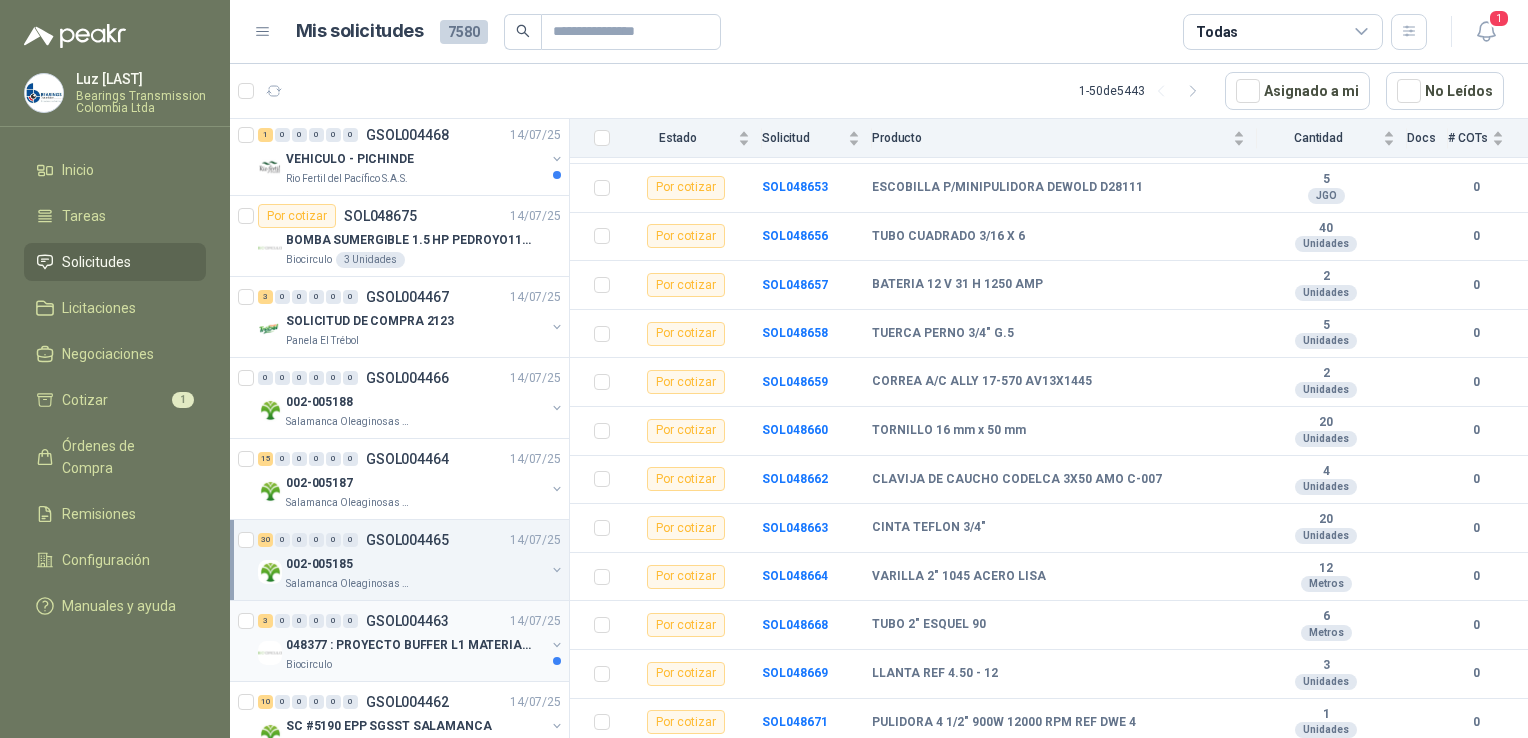 click on "048377 : PROYECTO BUFFER L1 MATERIALES ELECTRICOS" at bounding box center (410, 645) 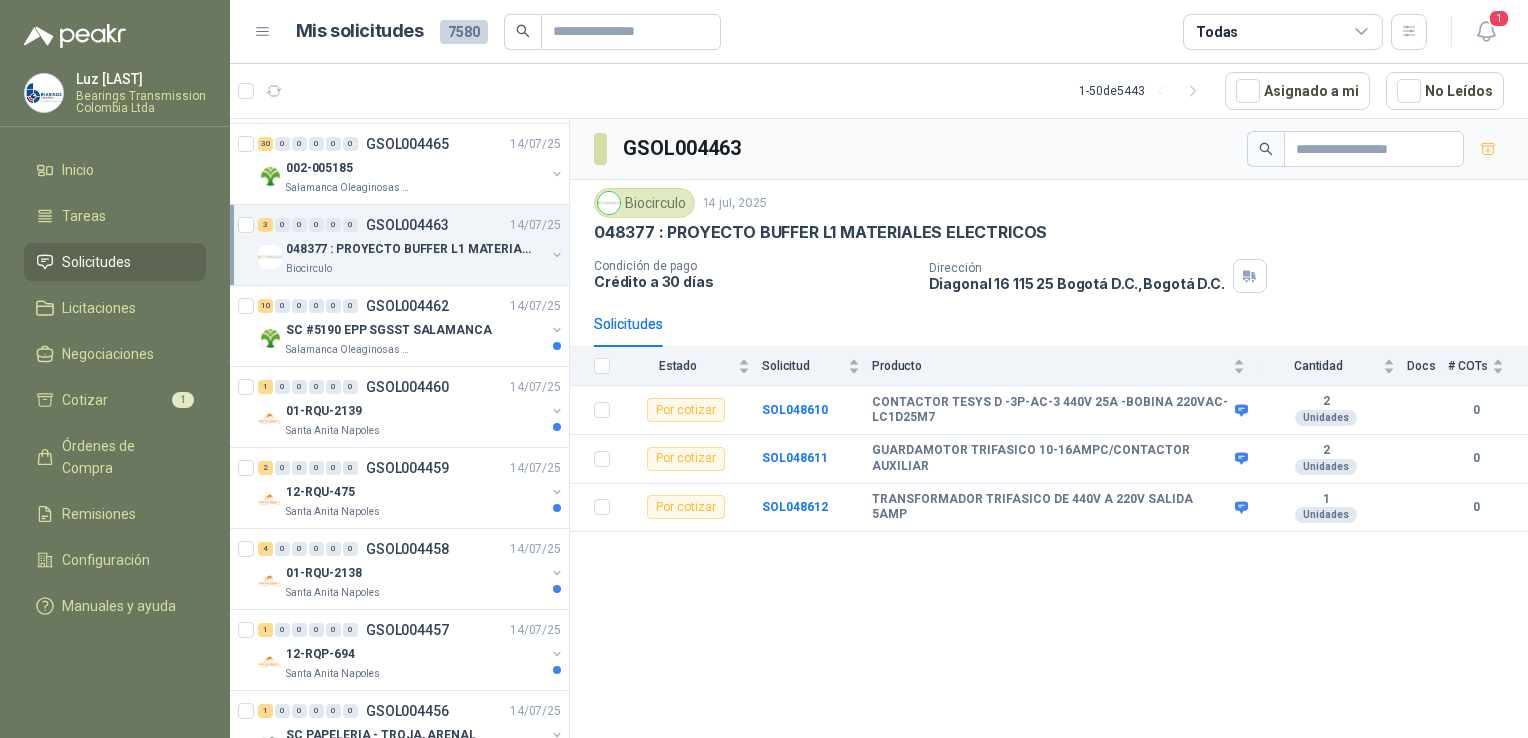 scroll, scrollTop: 1700, scrollLeft: 0, axis: vertical 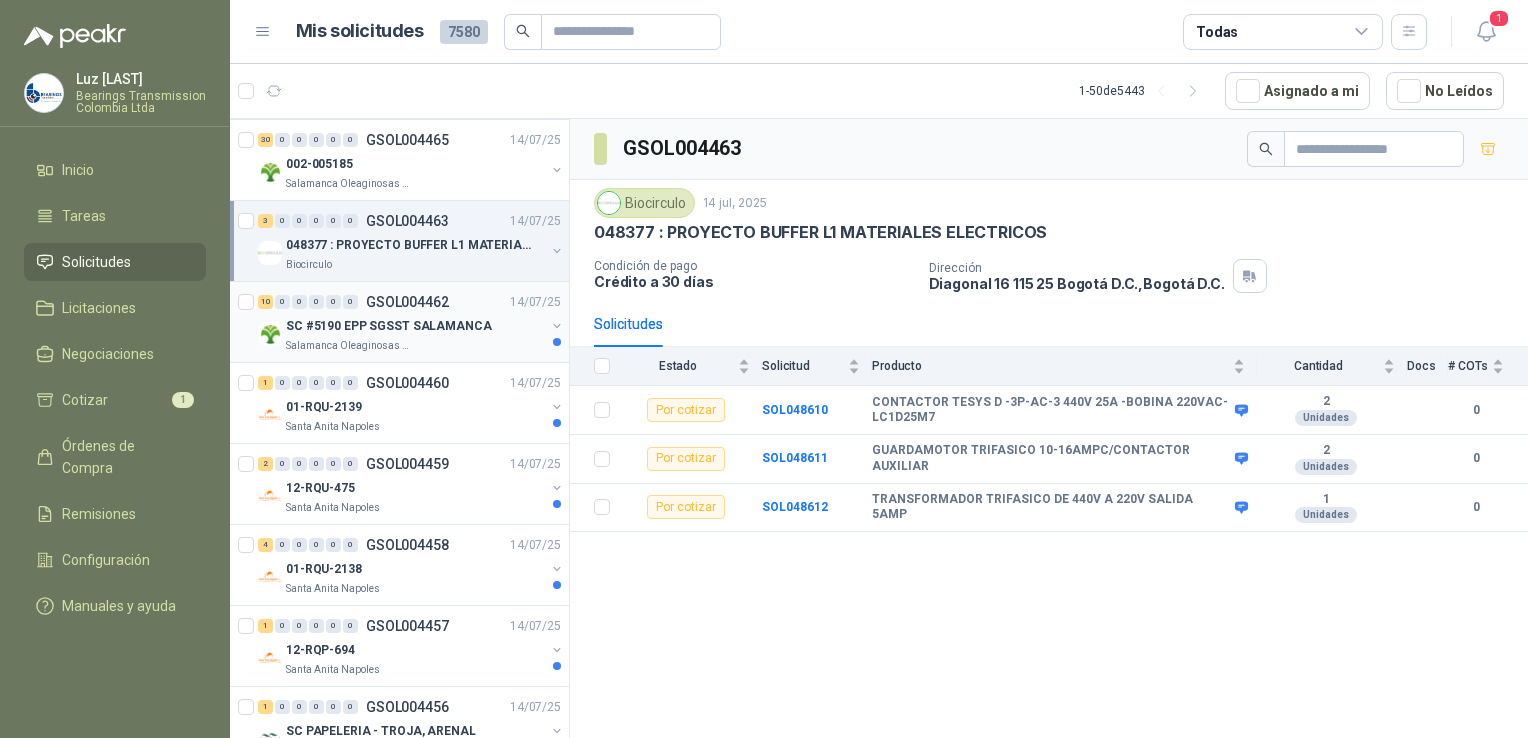 click on "SC #5190 EPP SGSST SALAMANCA" at bounding box center [389, 326] 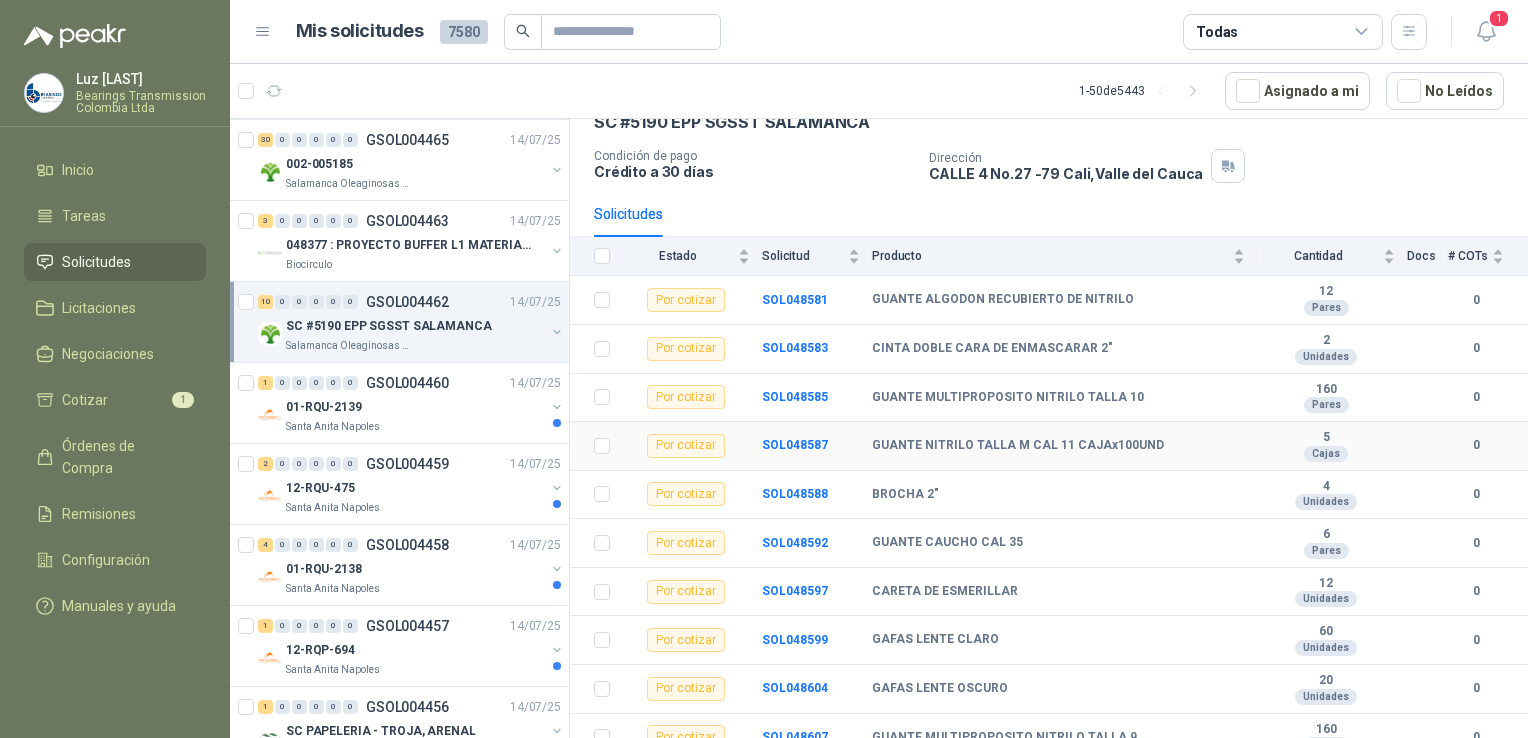 scroll, scrollTop: 125, scrollLeft: 0, axis: vertical 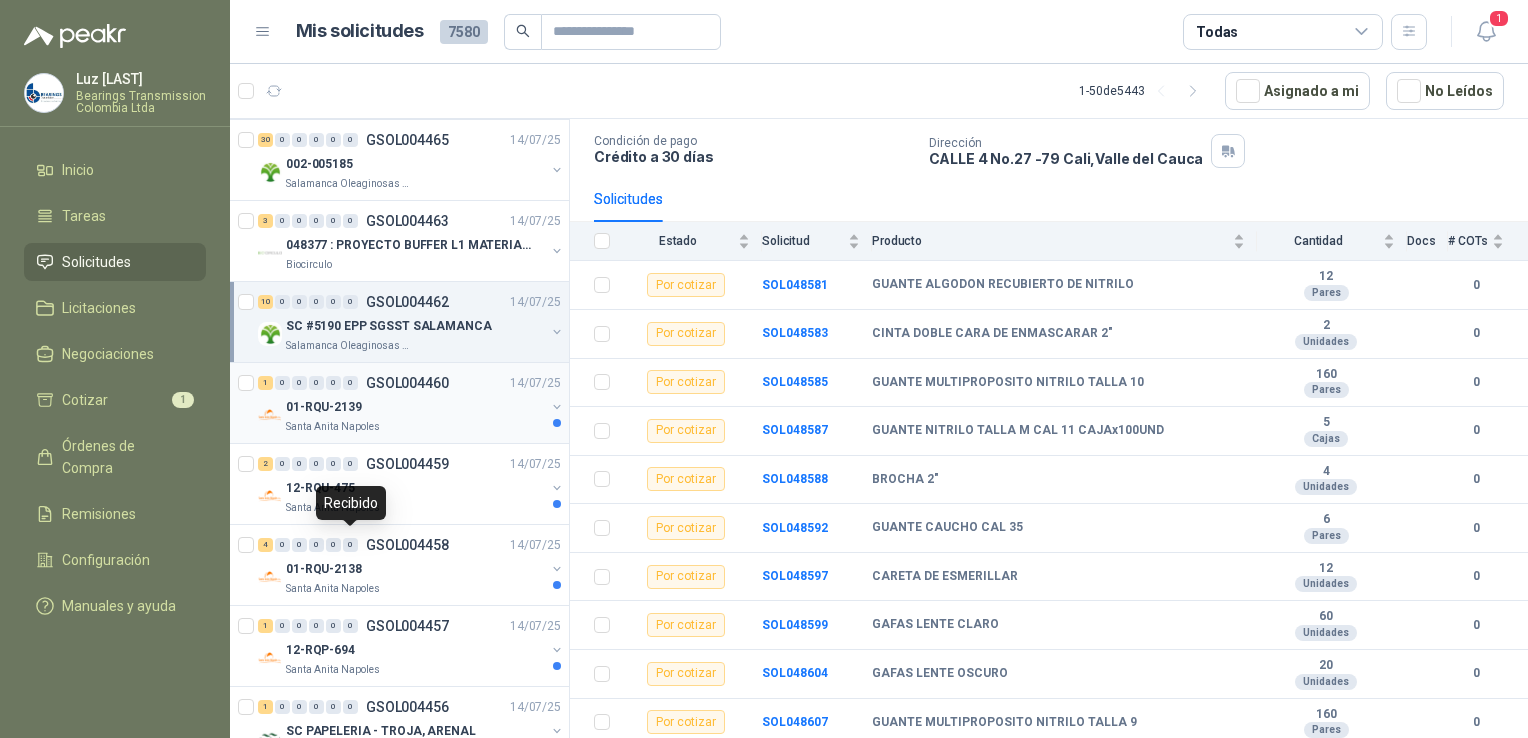 click on "Santa Anita Napoles" at bounding box center (415, 427) 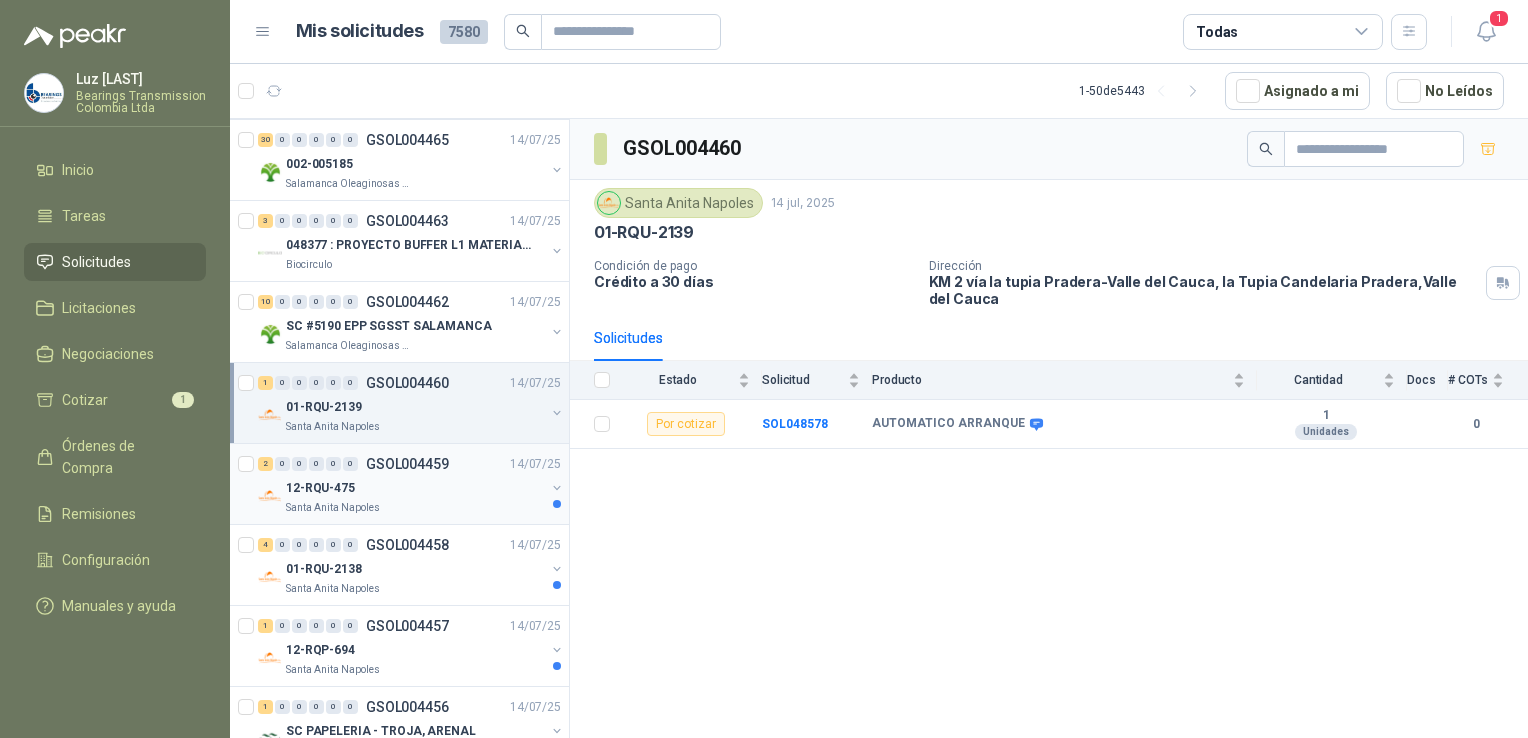 click on "GSOL004459" at bounding box center [407, 464] 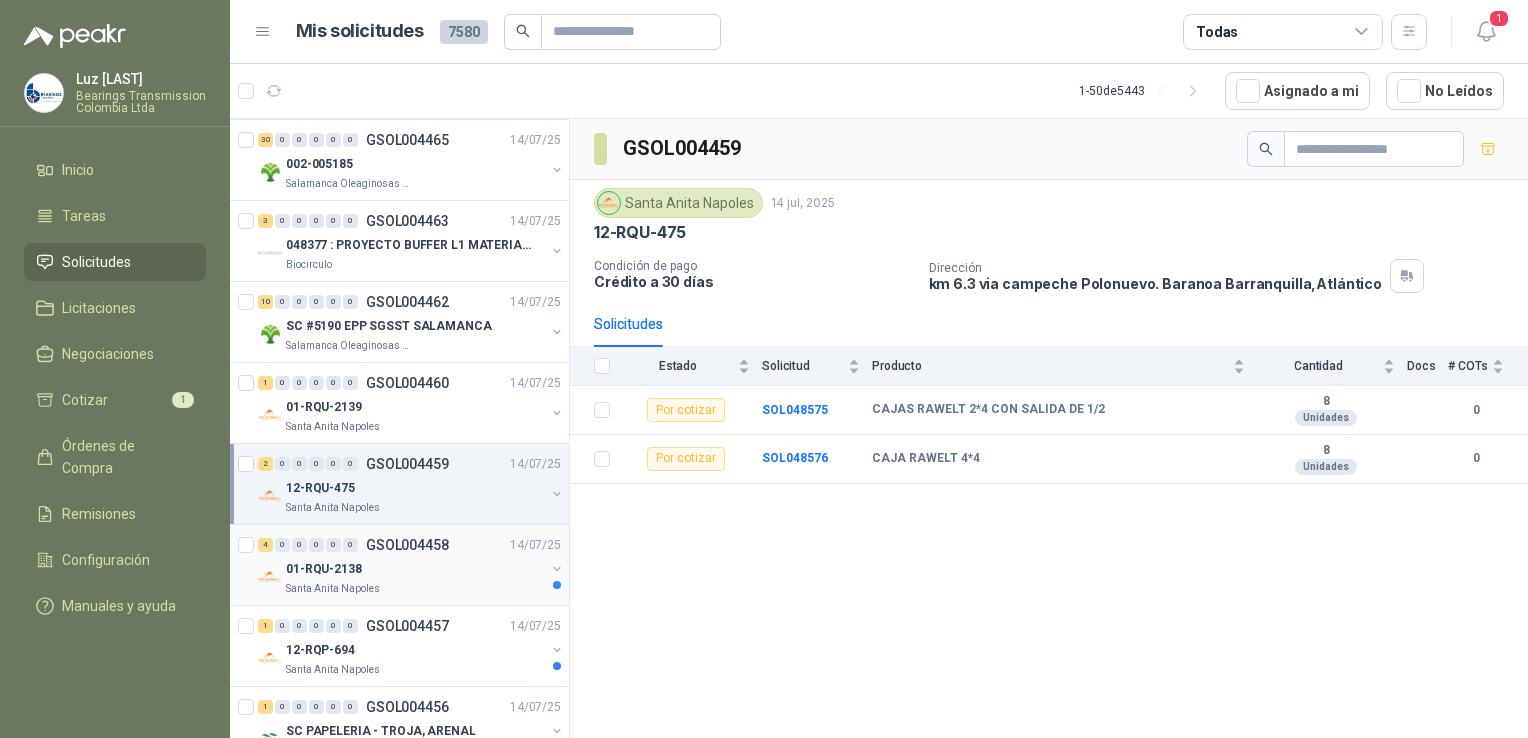 click on "01-RQU-2138" at bounding box center (415, 569) 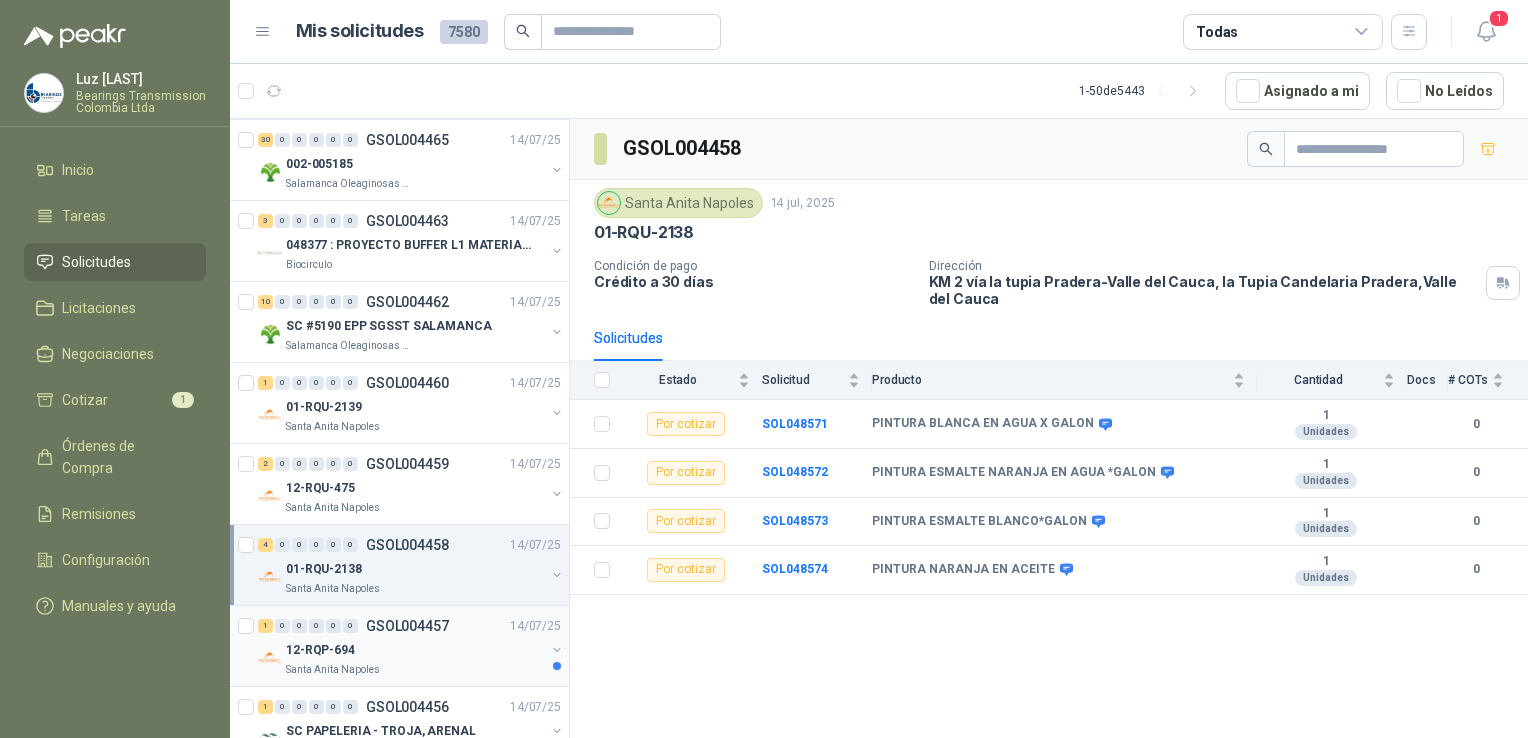 click on "12-RQP-694" at bounding box center (415, 650) 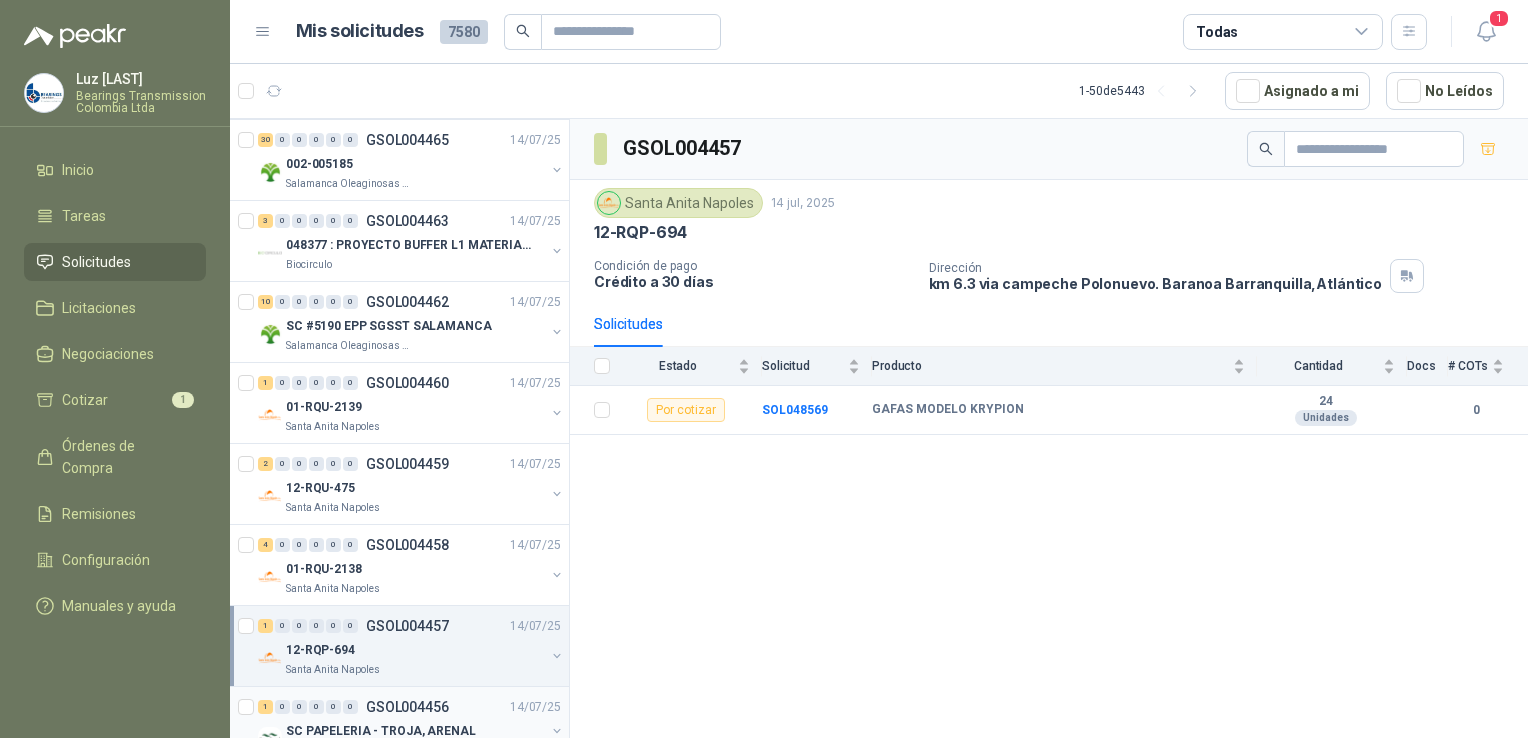 click on "GSOL004456" at bounding box center (407, 707) 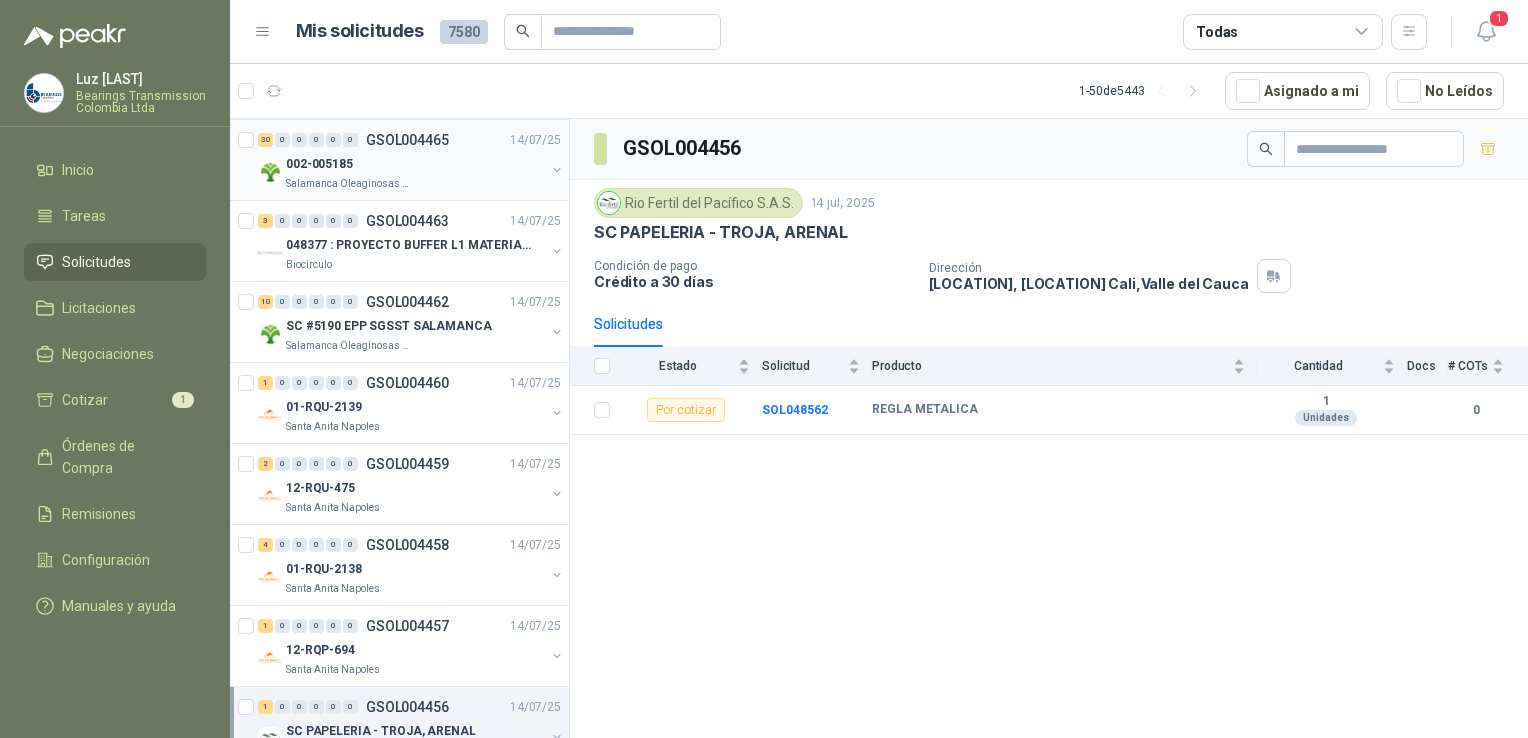click on "GSOL004465" at bounding box center [407, 140] 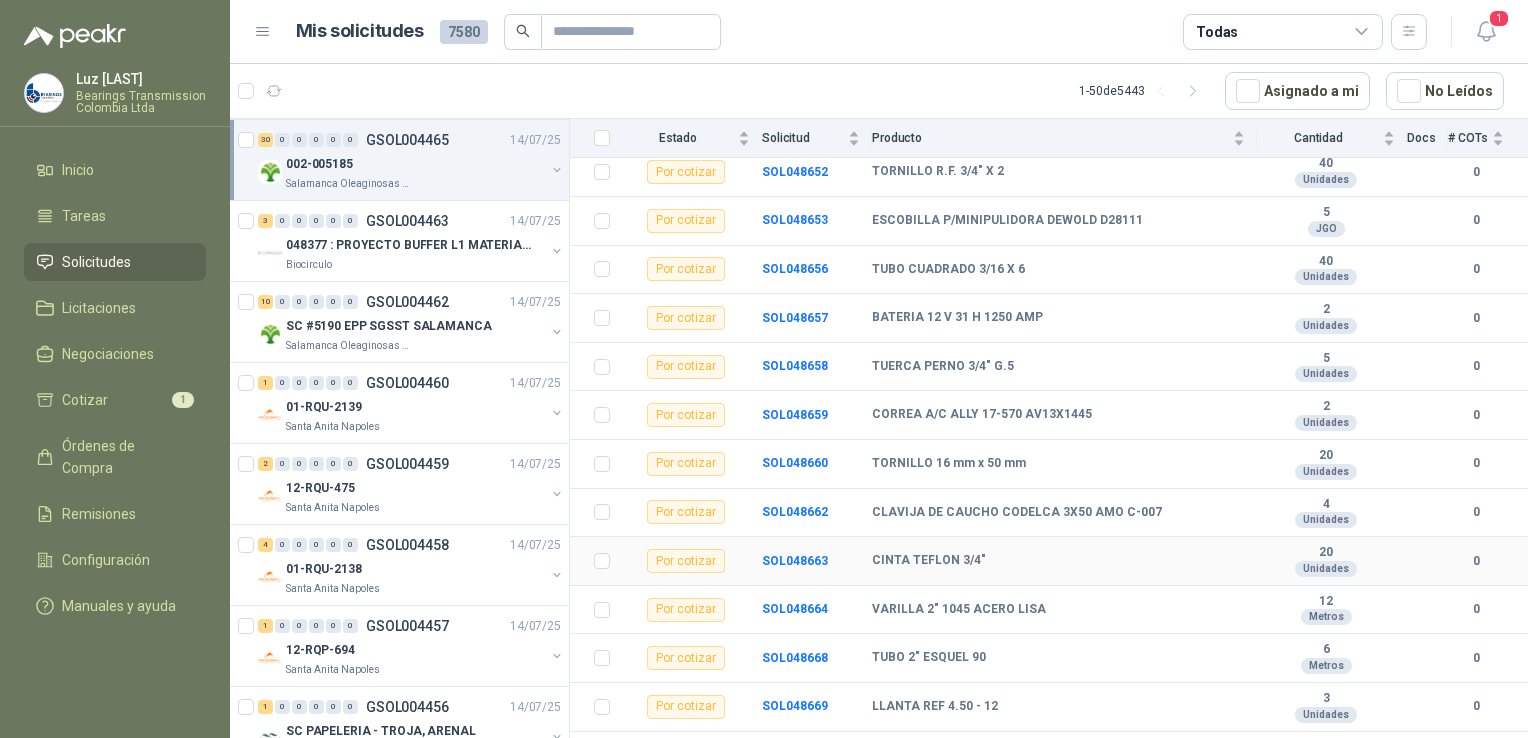 scroll, scrollTop: 1097, scrollLeft: 0, axis: vertical 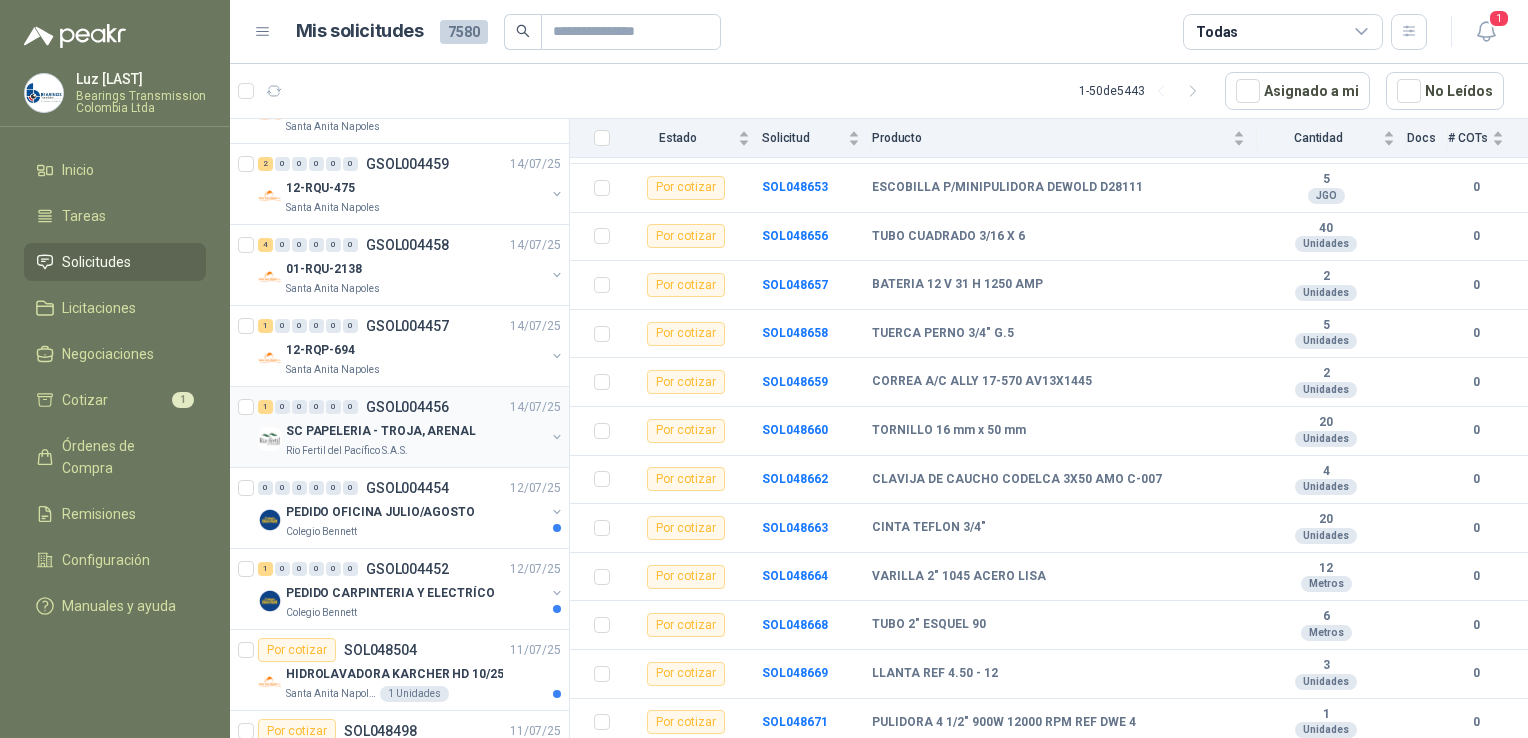 click on "[NUMBER]   [NUMBER]   [NUMBER]   [NUMBER]   [NUMBER]   [NUMBER]   GSOL004456 [DATE]   SC PAPELERIA - [LOCATION], [LOCATION] Rio Fertil del Pacífico S.A.S." at bounding box center [399, 427] 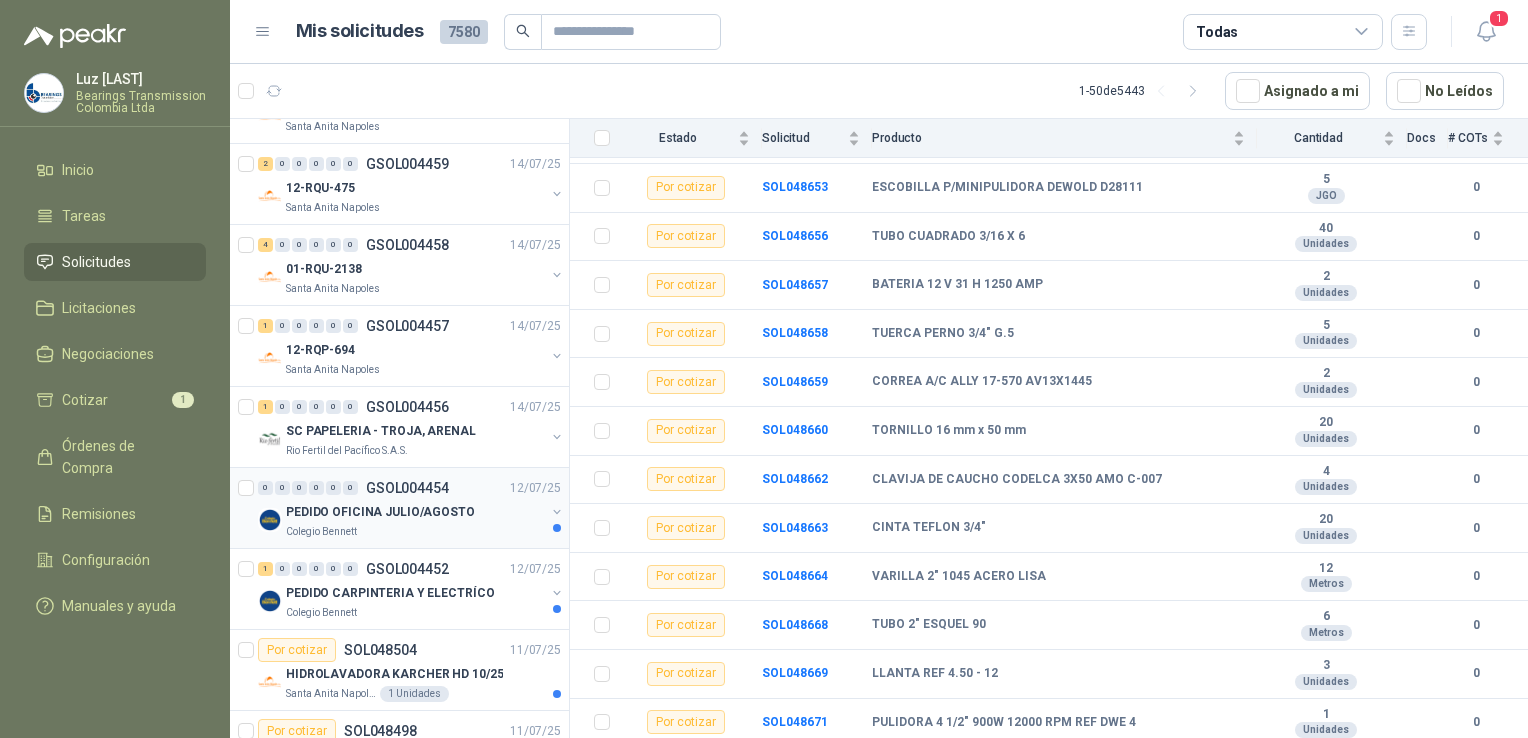 click on "GSOL004454" at bounding box center [407, 488] 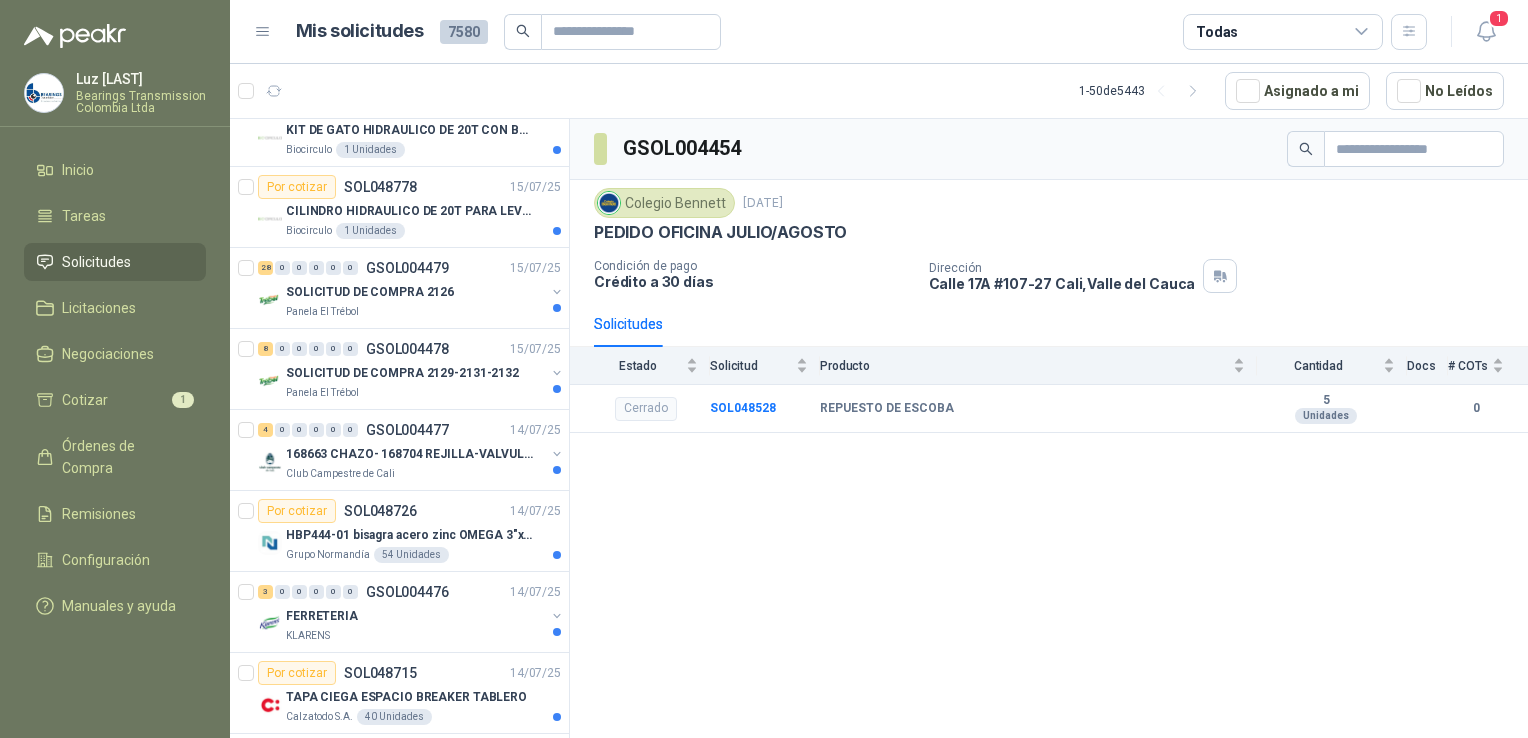 scroll, scrollTop: 0, scrollLeft: 0, axis: both 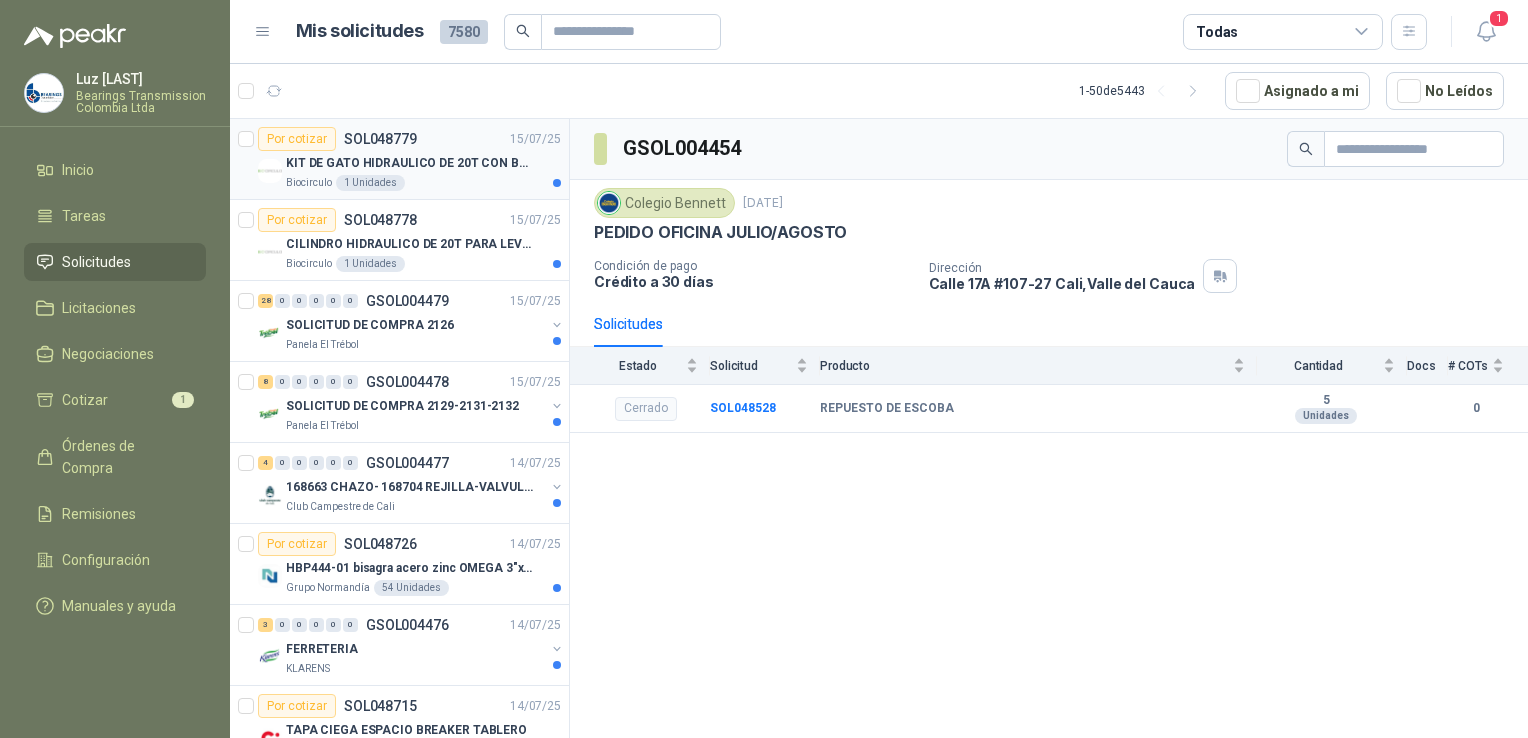 click on "KIT DE GATO  HIDRAULICO DE 20T CON BOMBA MANUAL" at bounding box center [423, 163] 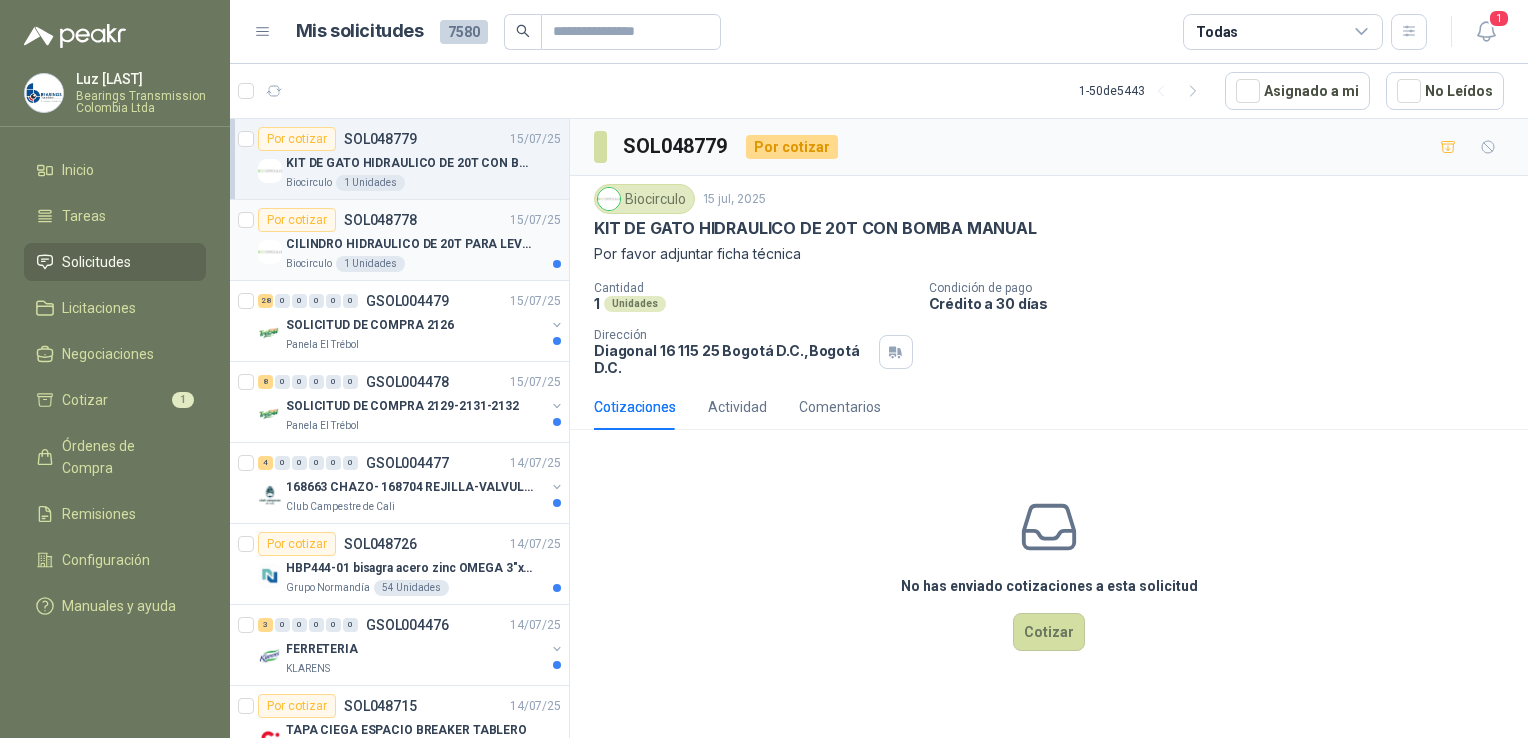 click on "CILINDRO  HIDRAULICO  DE 20T PARA LEVACION AUTOMATICA(BOTELLA)" at bounding box center [410, 244] 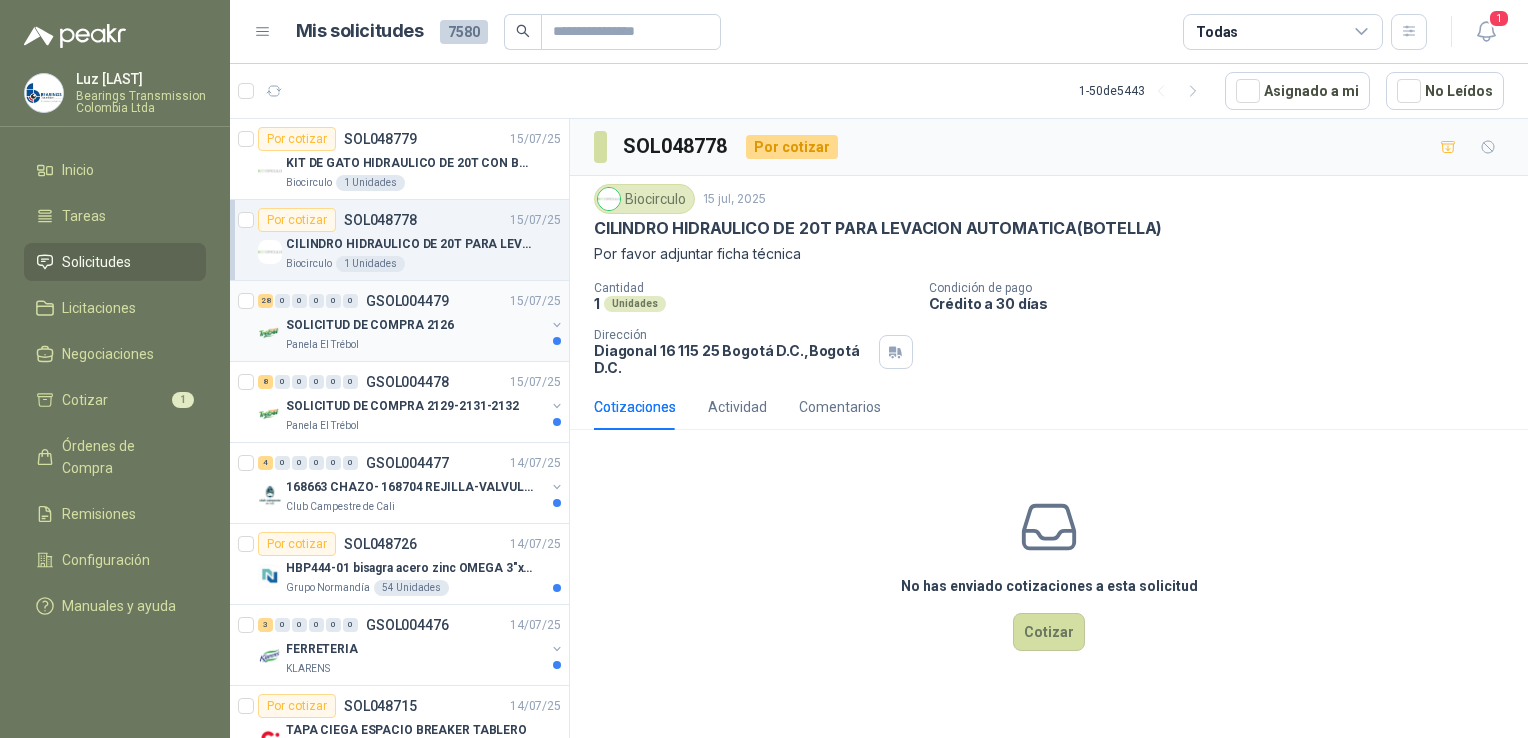 click on "[NUMBER]   [NUMBER]   [NUMBER]   [NUMBER]   [NUMBER]   [NUMBER]   GSOL004479 [DATE]" at bounding box center (411, 301) 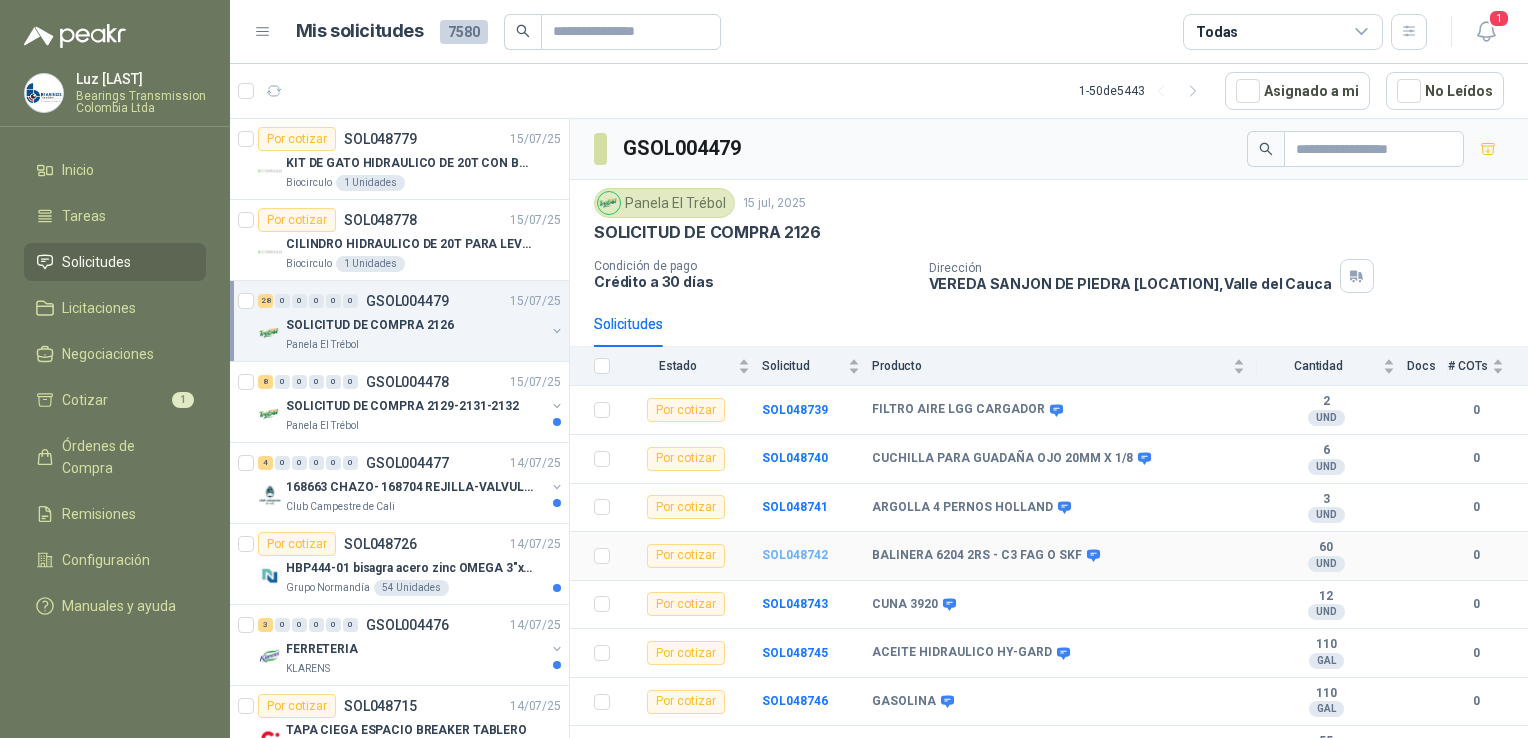 click on "SOL048742" at bounding box center (795, 555) 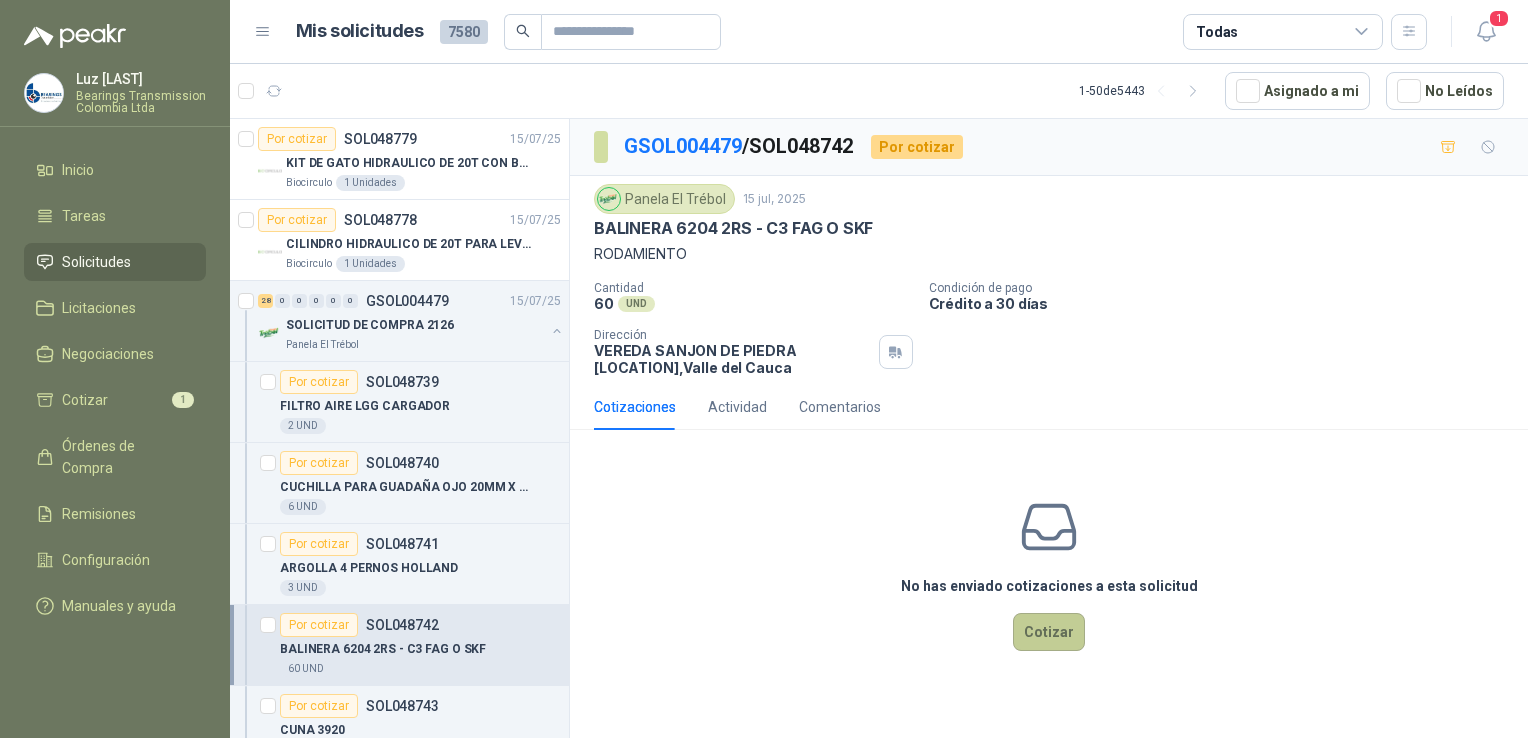 click on "Cotizar" at bounding box center (1049, 632) 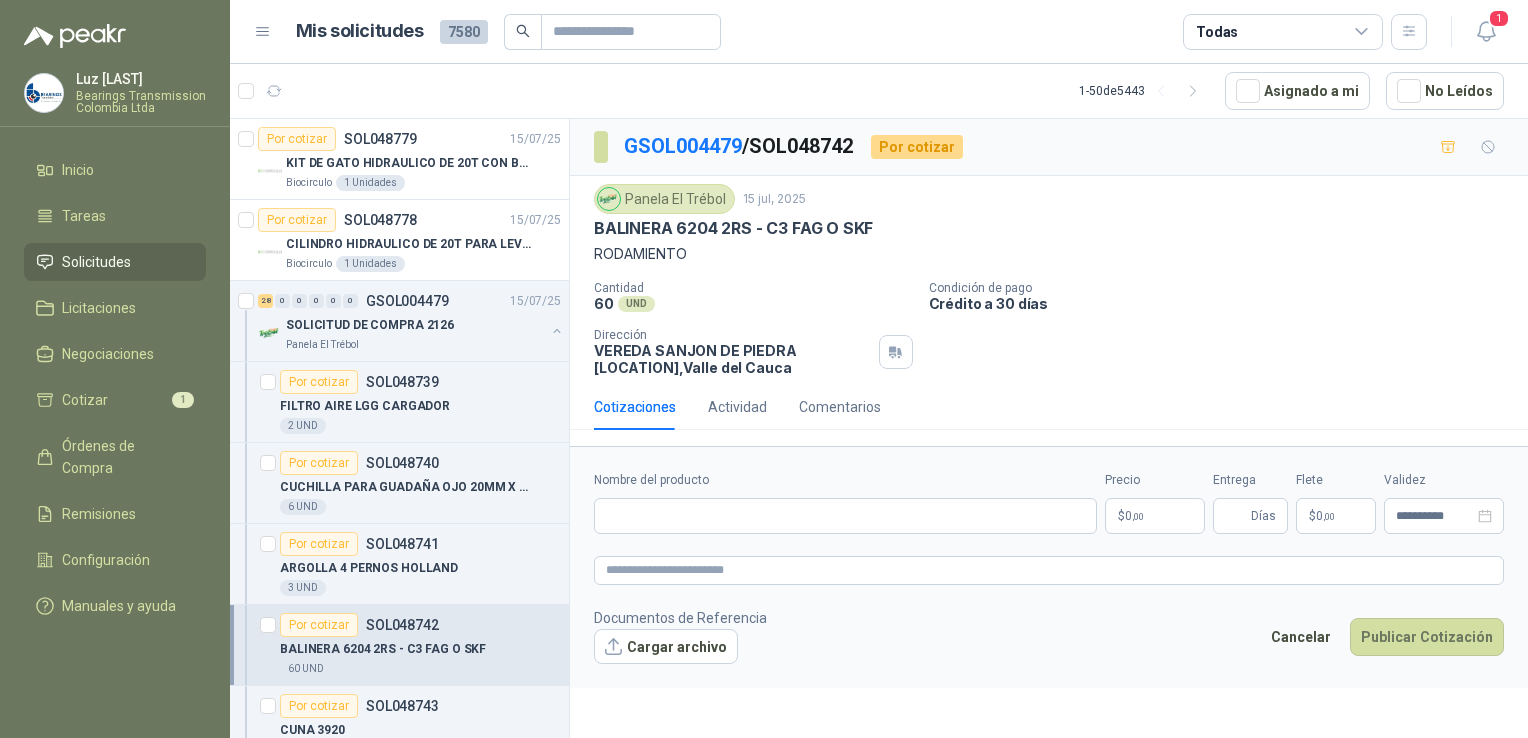 type 